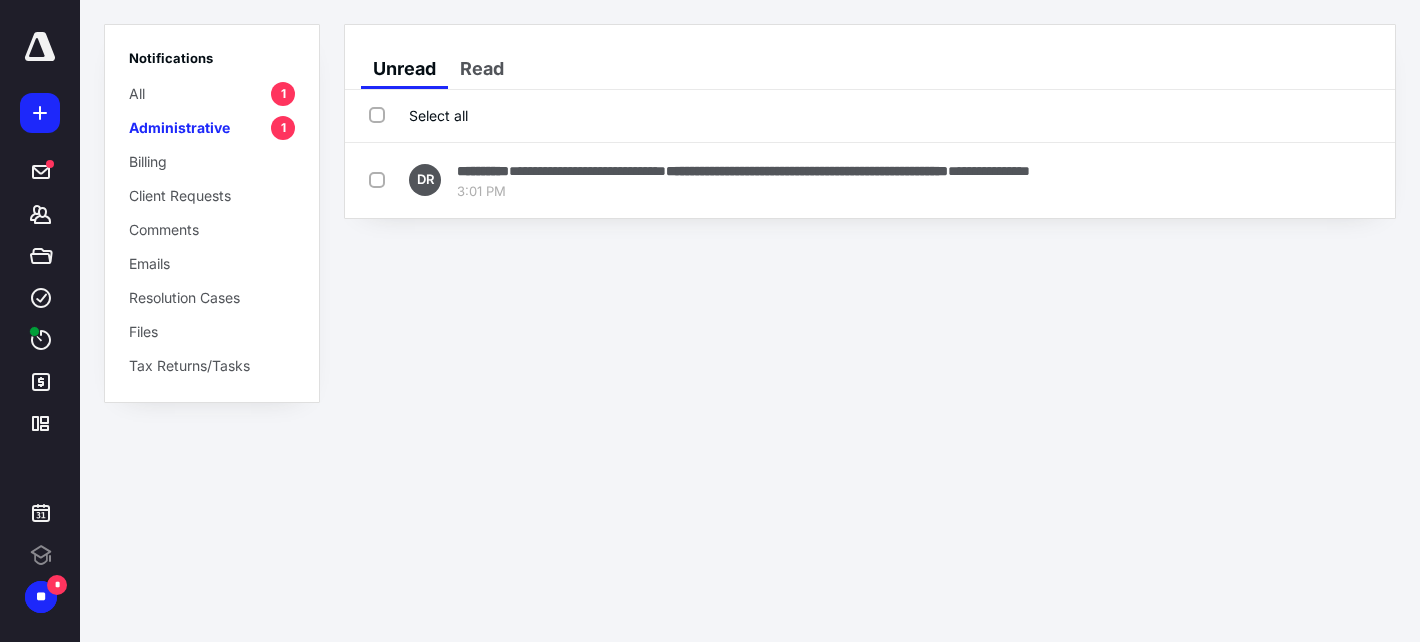 scroll, scrollTop: 0, scrollLeft: 0, axis: both 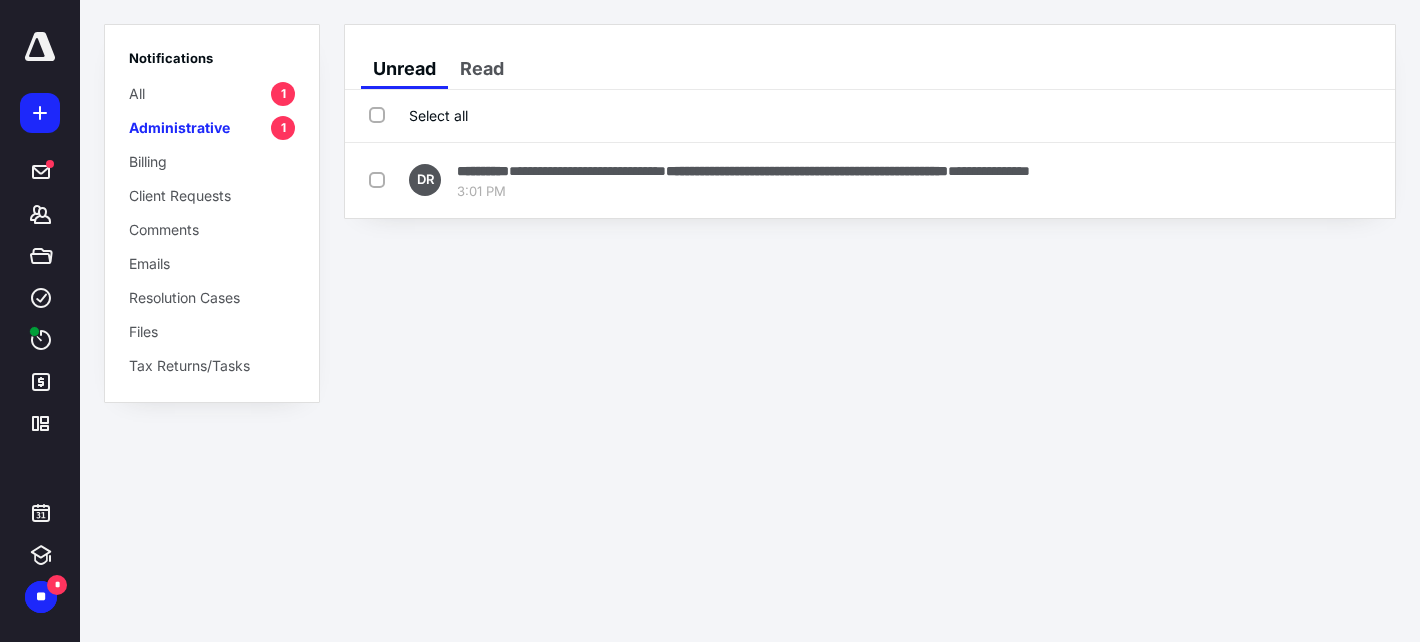 click on "**********" at bounding box center [710, 321] 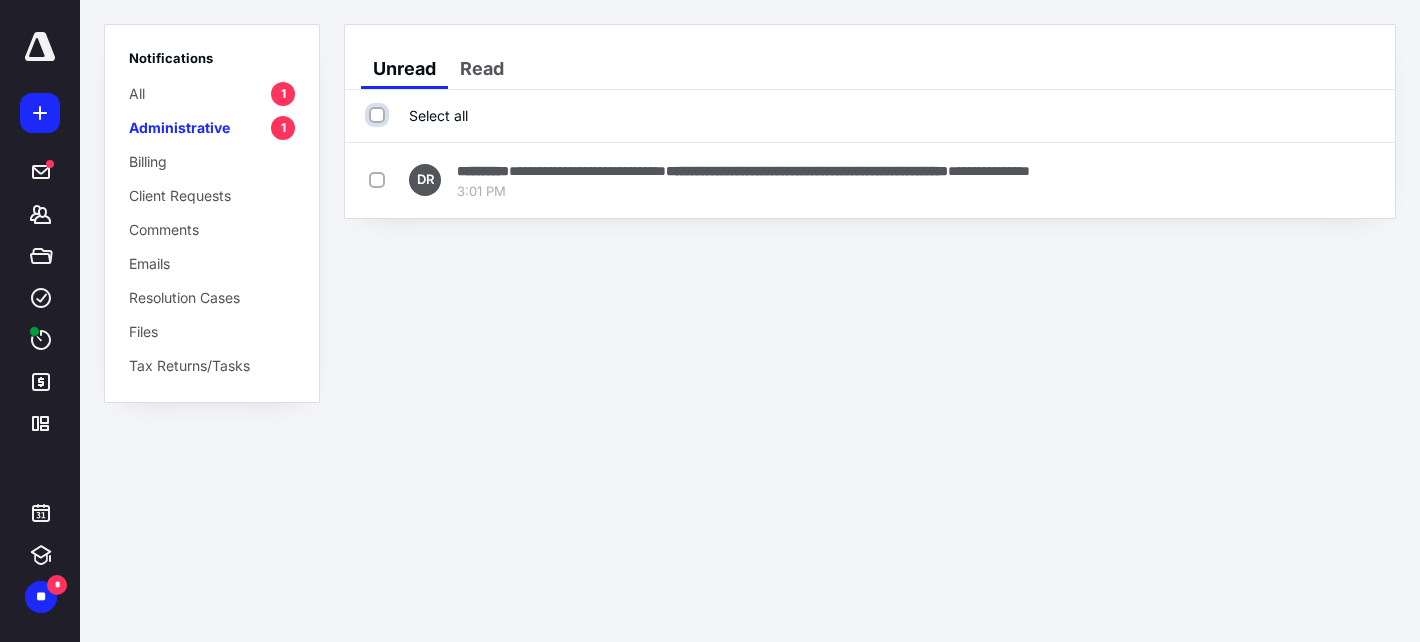 click on "Select all" at bounding box center (379, 115) 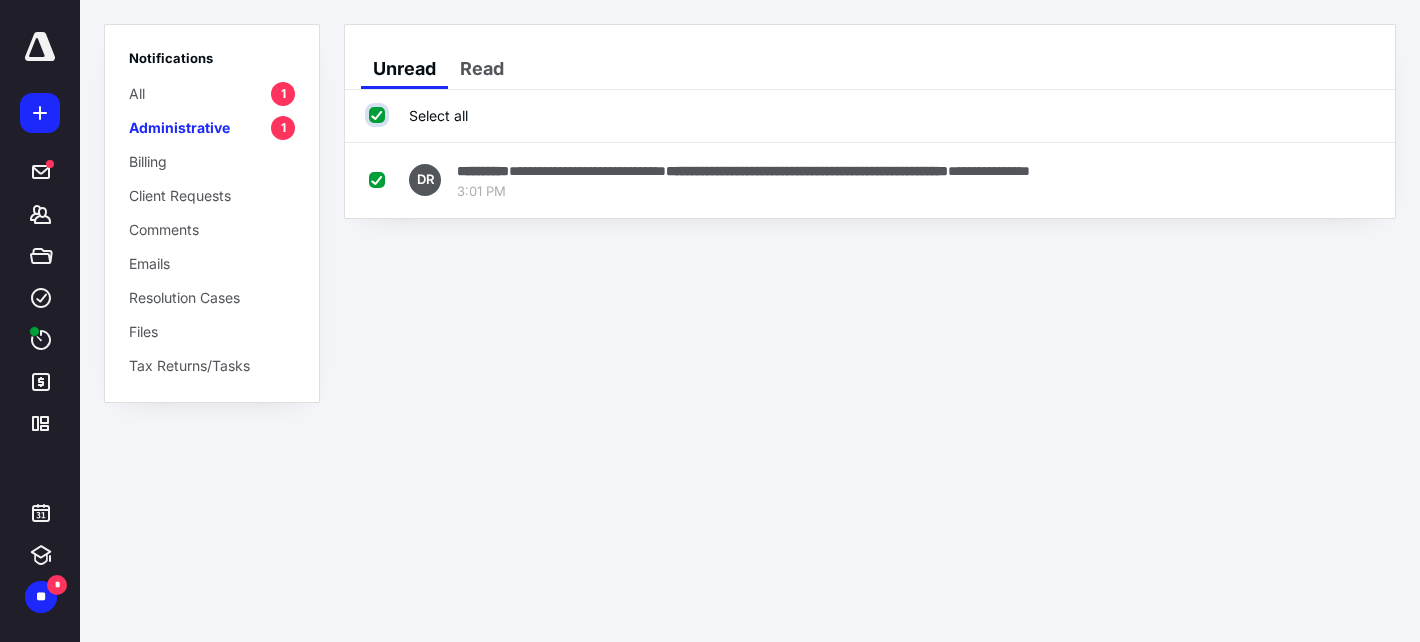 checkbox on "true" 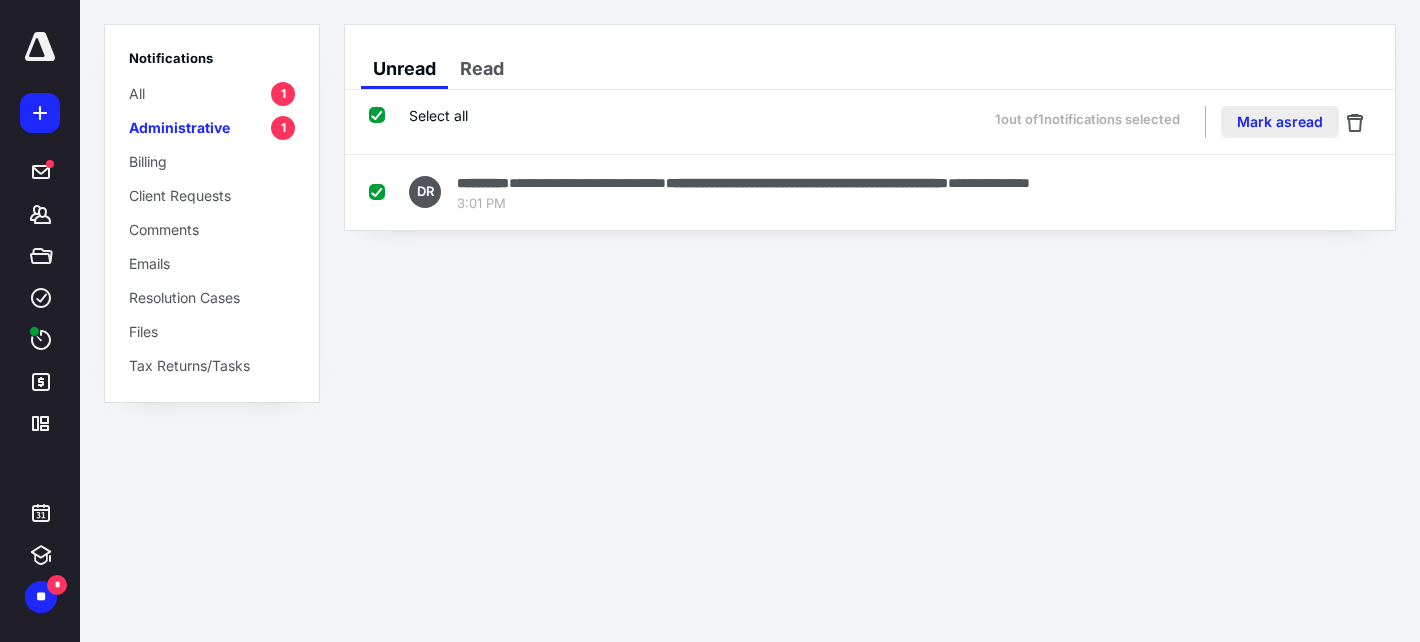 click on "Mark as  read" at bounding box center [1280, 122] 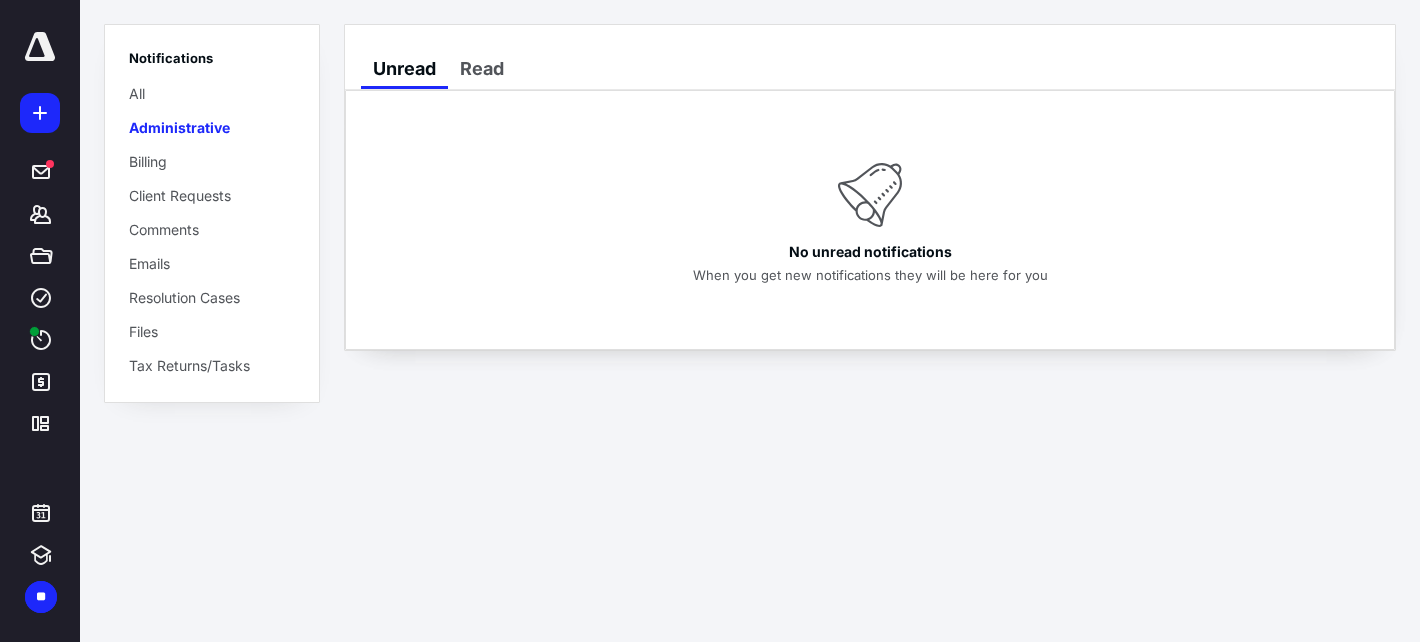 click on "**********" at bounding box center (710, 321) 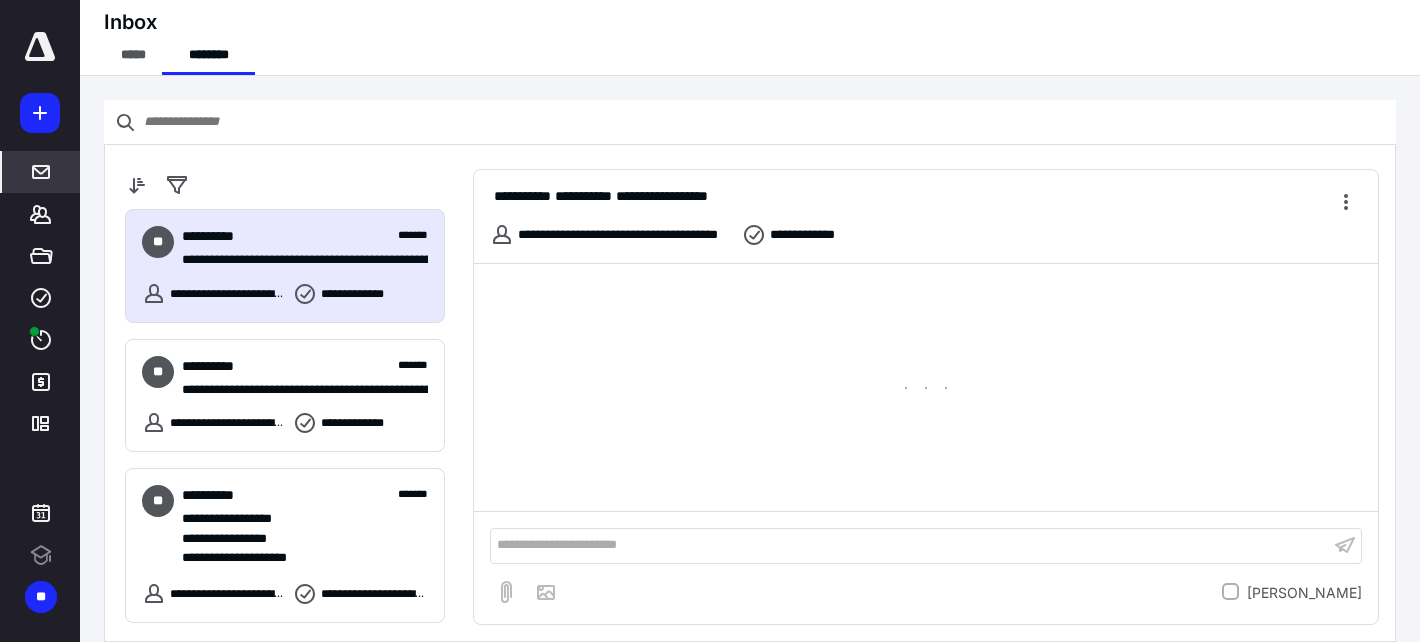 scroll, scrollTop: 0, scrollLeft: 0, axis: both 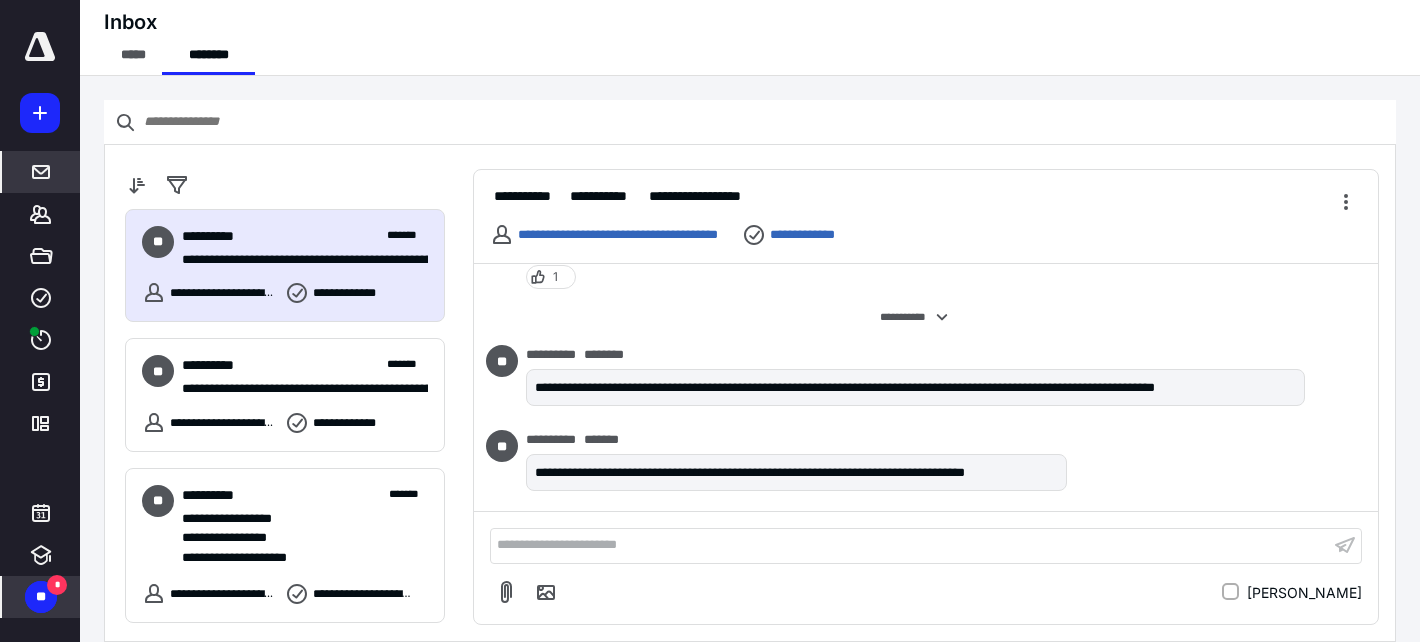 click on "**" at bounding box center [41, 597] 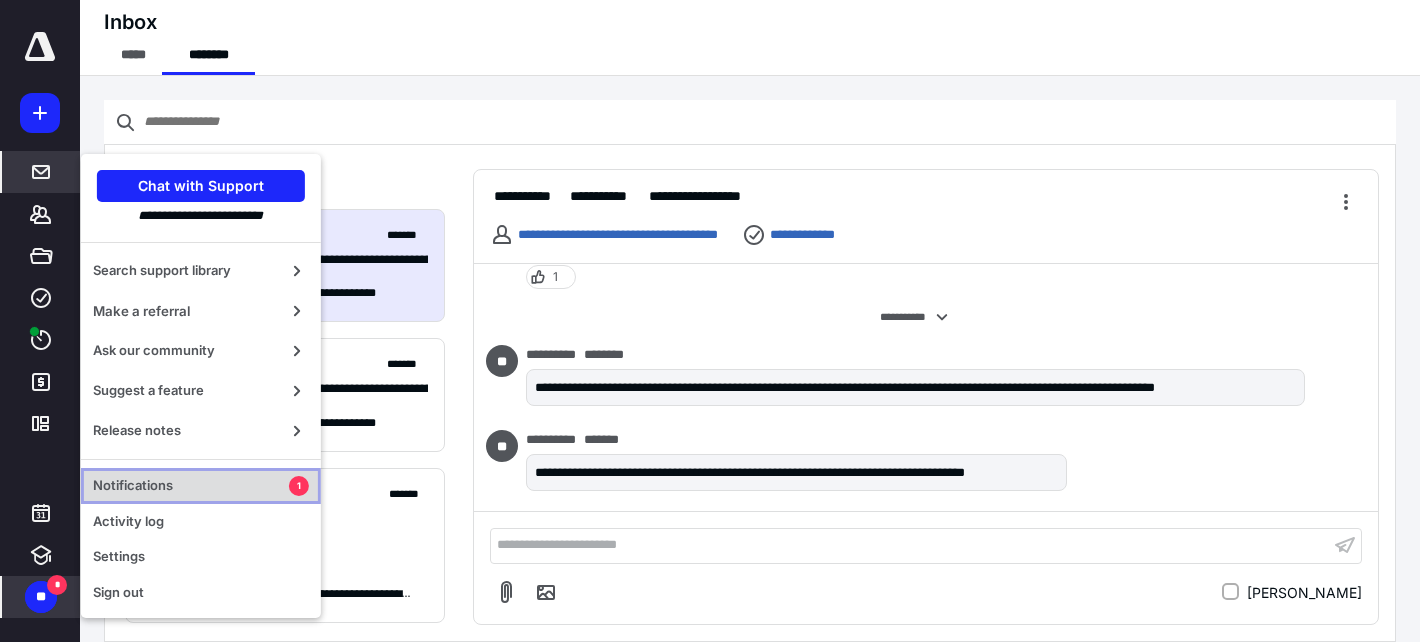 click on "Notifications" at bounding box center (191, 486) 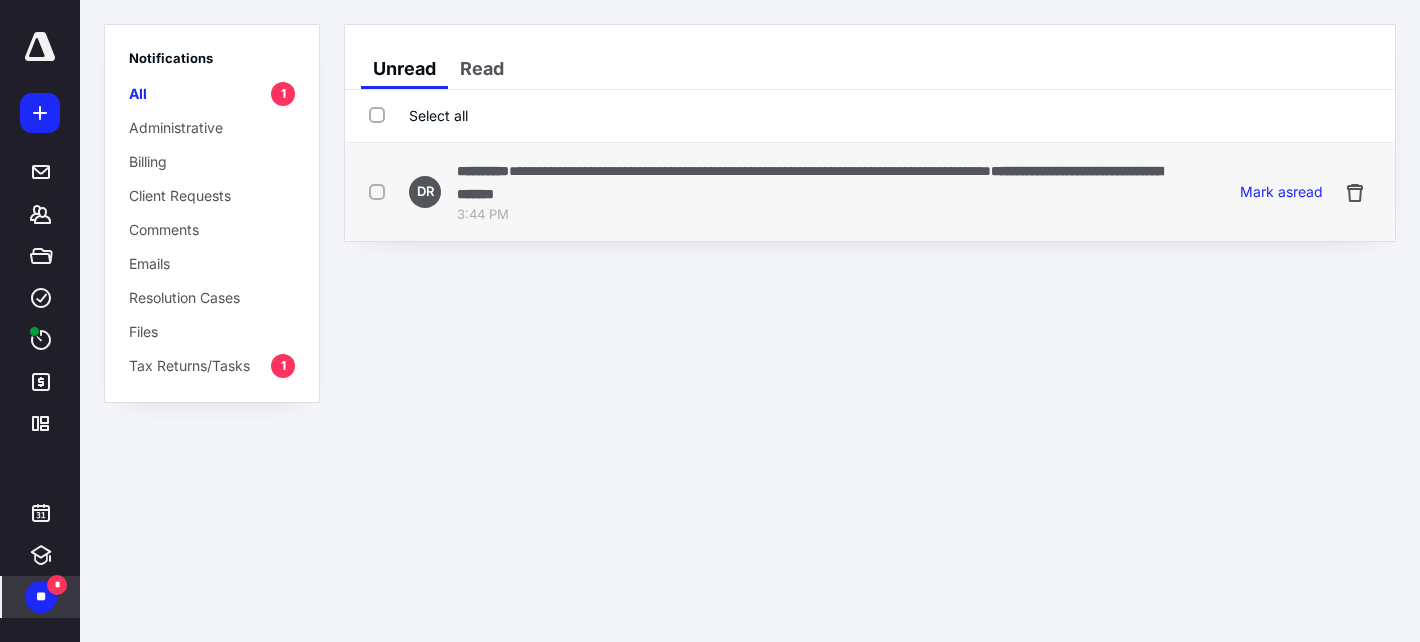 click on "3:44 PM" at bounding box center [814, 215] 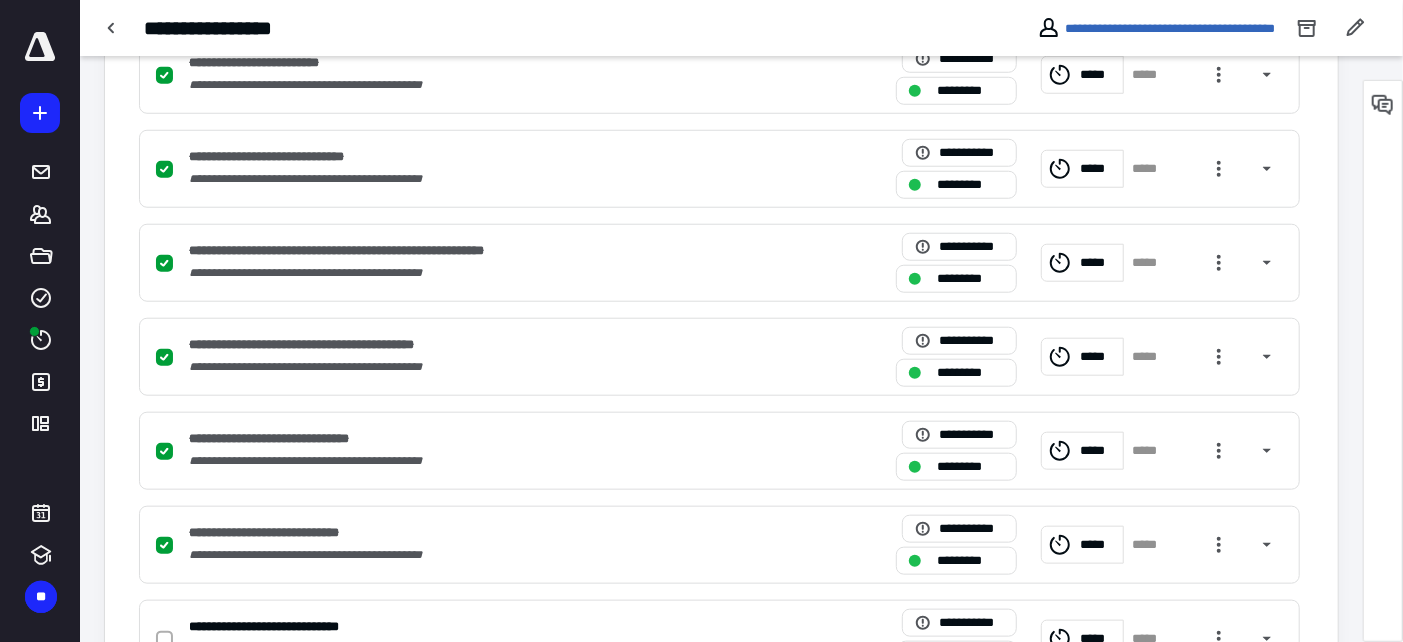 scroll, scrollTop: 1004, scrollLeft: 0, axis: vertical 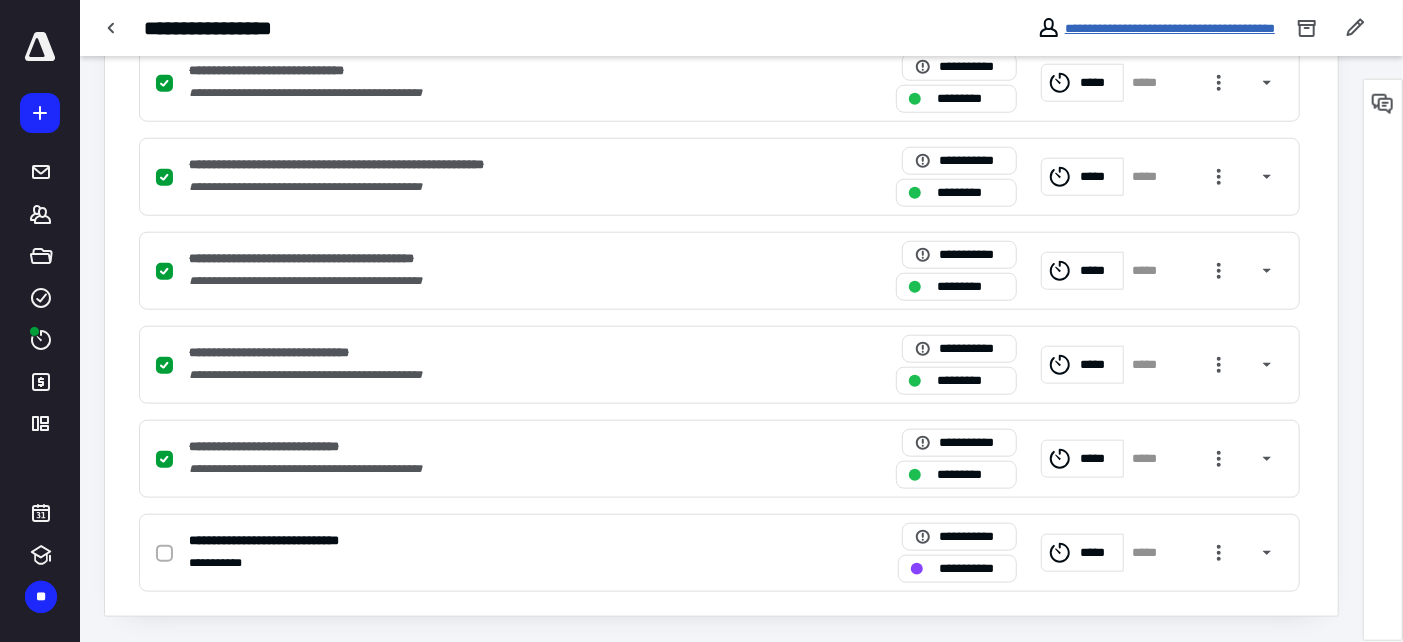 click on "**********" at bounding box center [1170, 28] 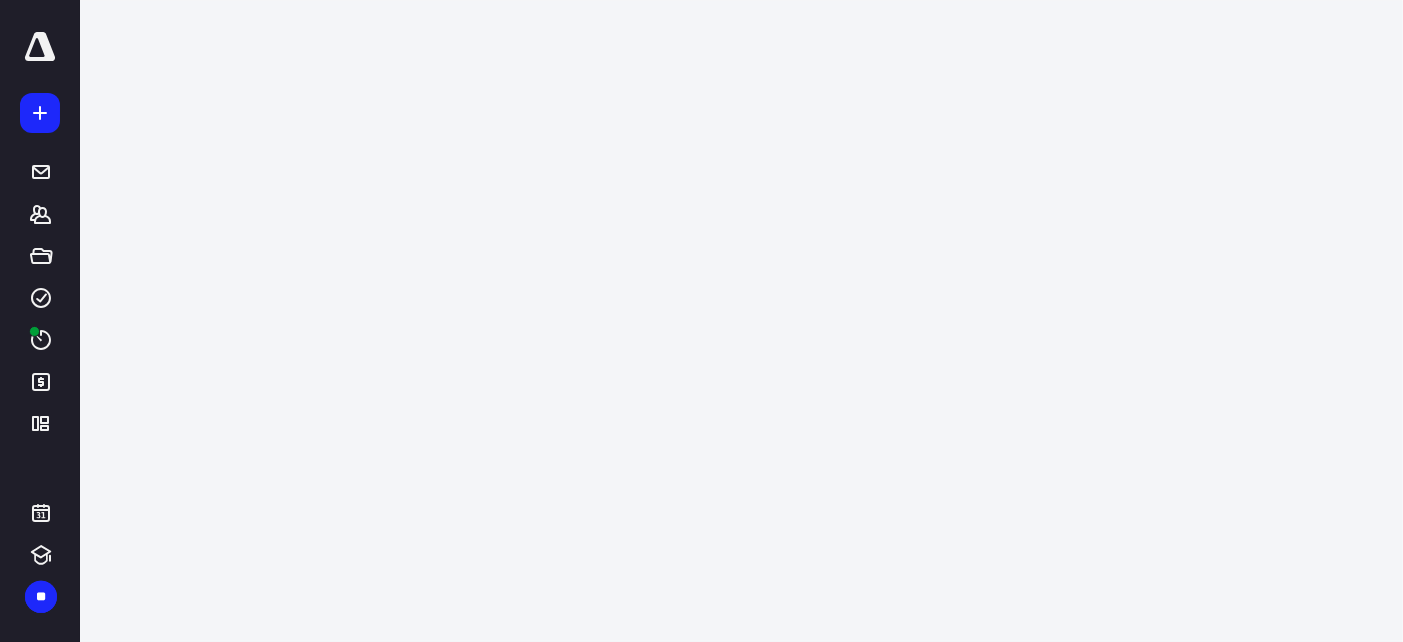 scroll, scrollTop: 0, scrollLeft: 0, axis: both 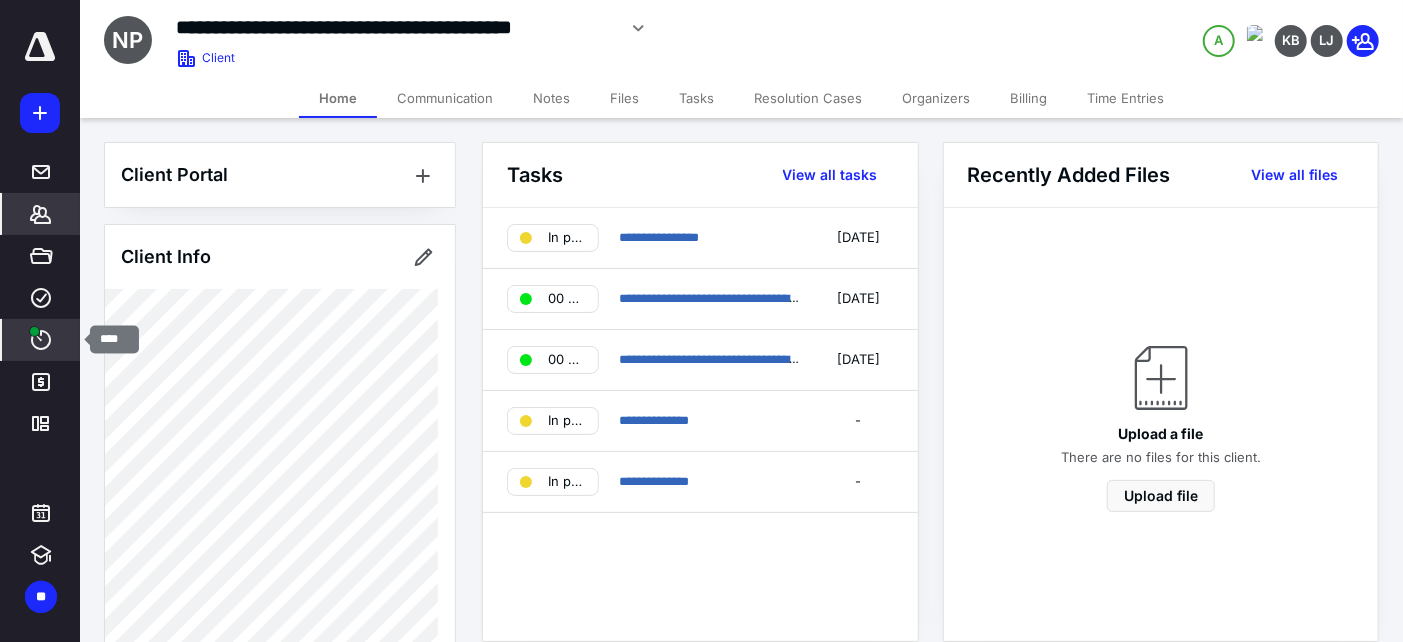 click on "****" at bounding box center (41, 340) 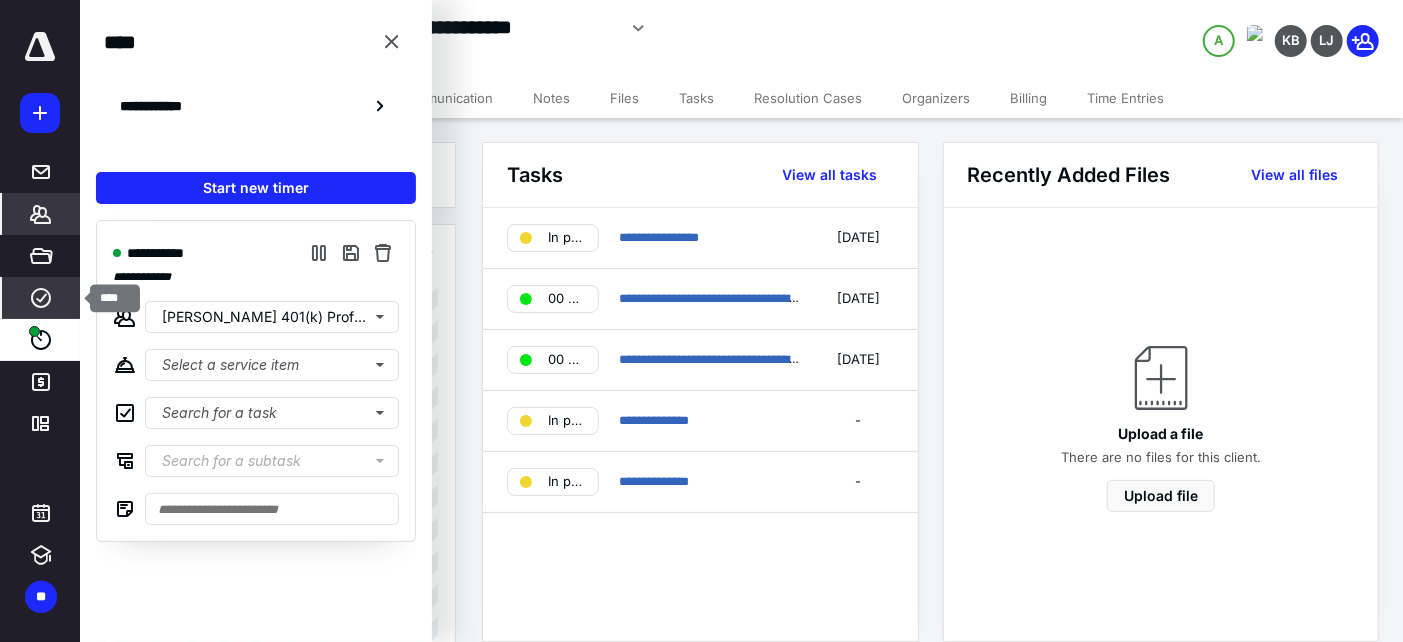click 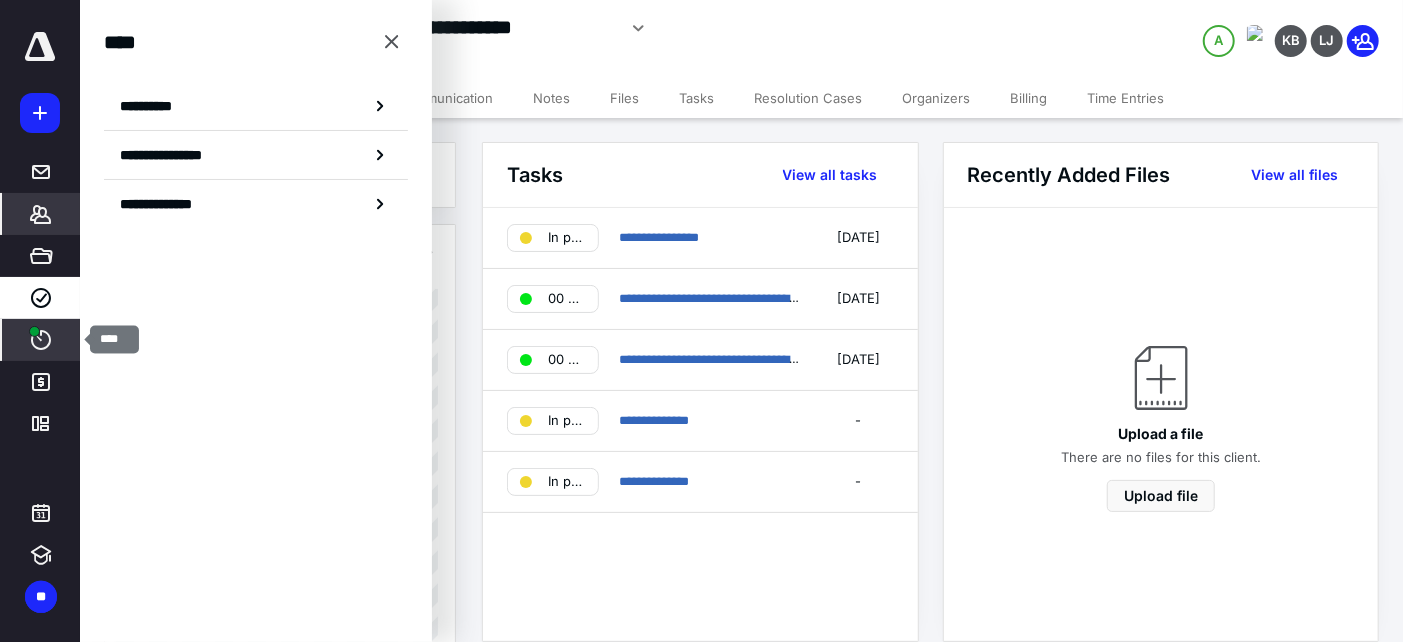 click on "****" at bounding box center (41, 340) 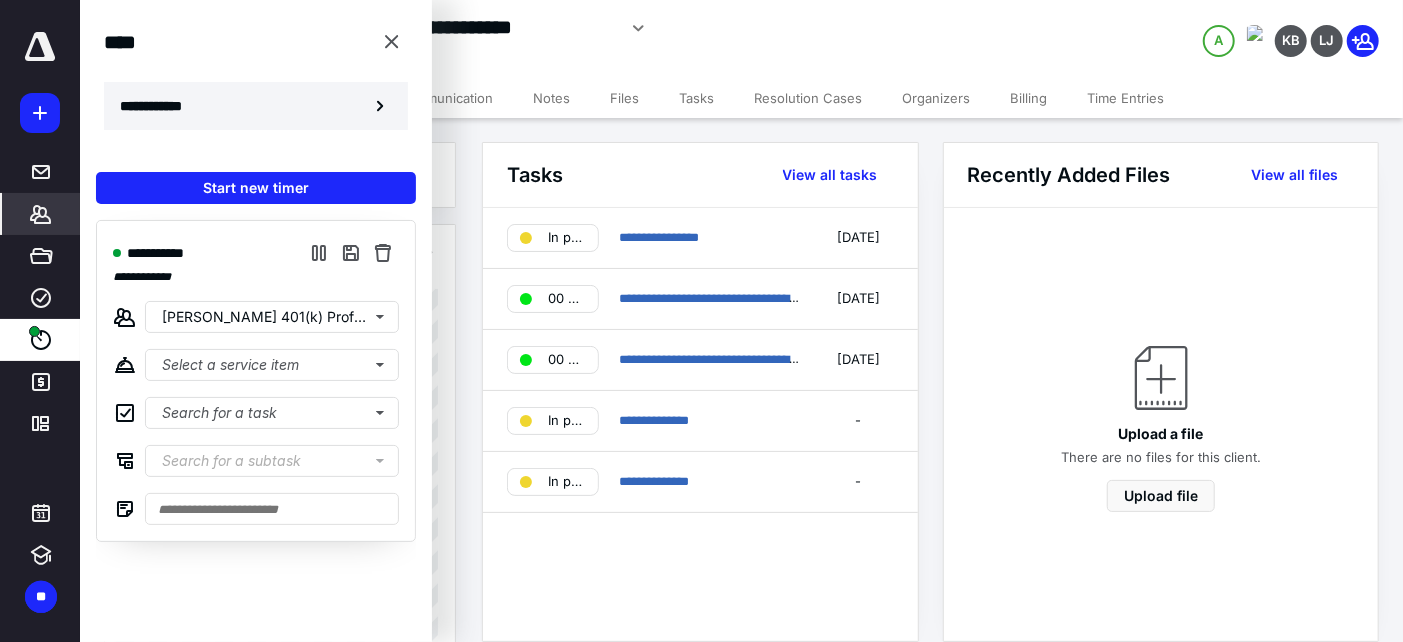 click on "**********" at bounding box center (256, 106) 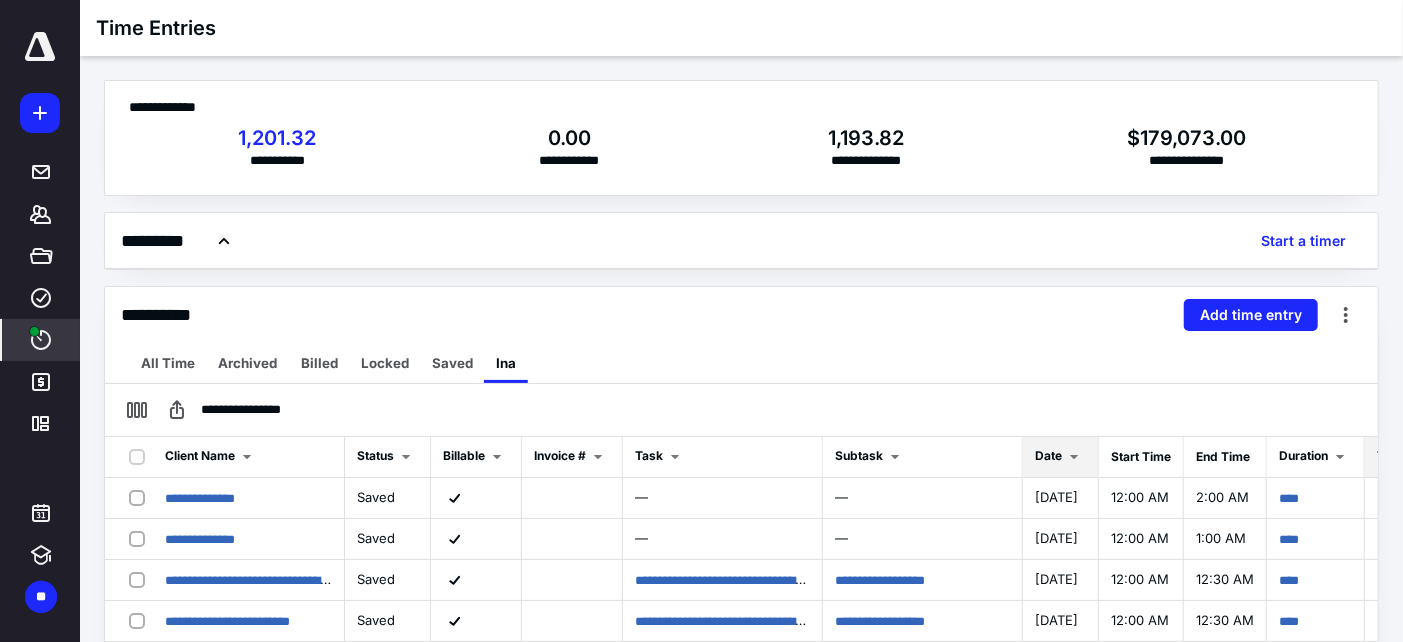 click on "Date" at bounding box center (1048, 455) 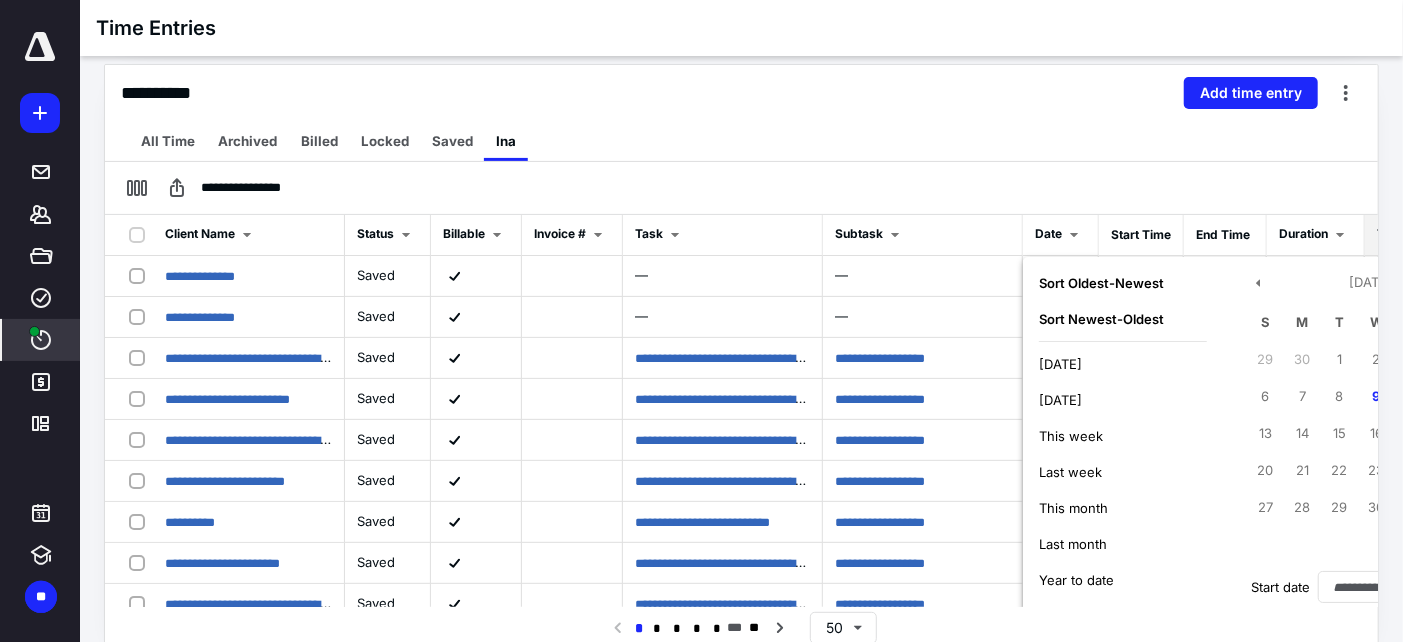 scroll, scrollTop: 230, scrollLeft: 0, axis: vertical 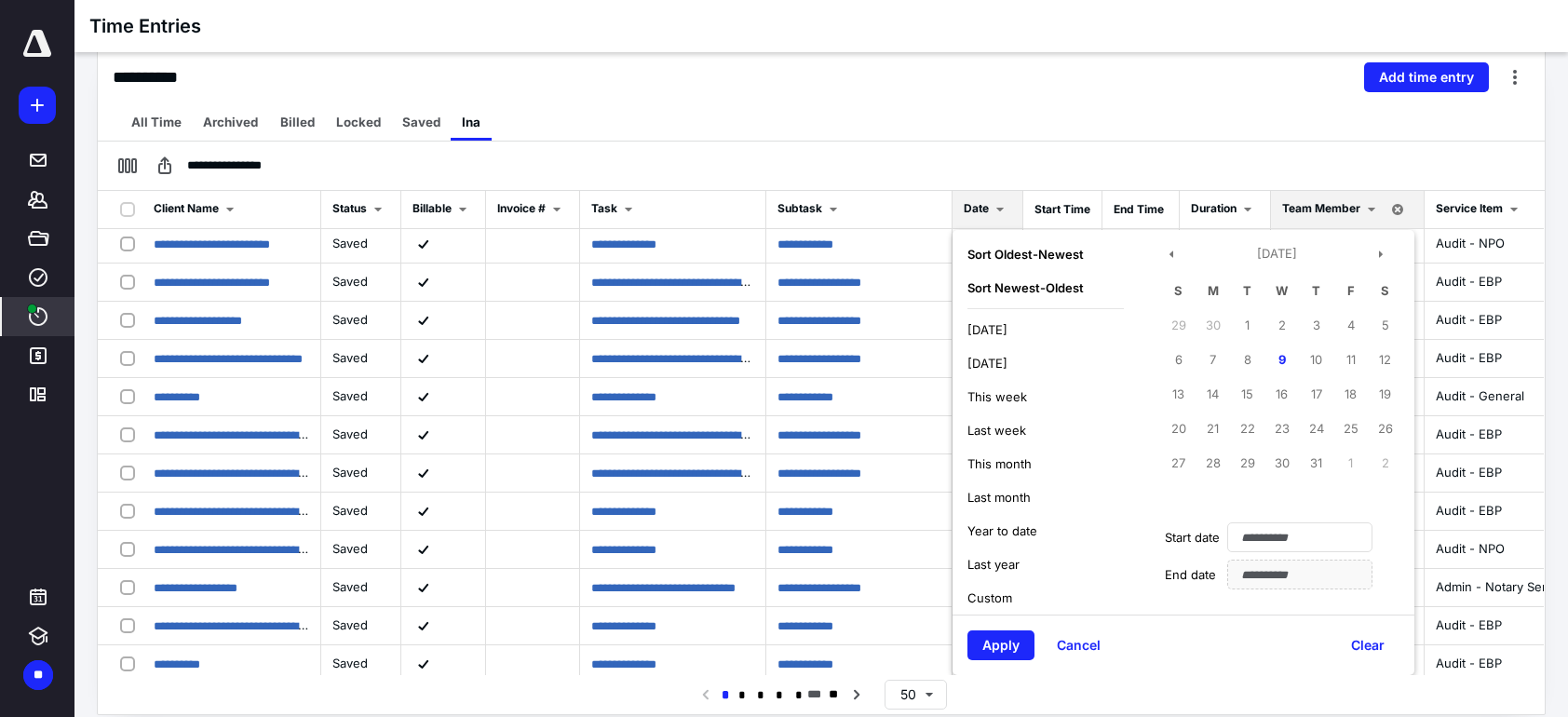 click on "Today" at bounding box center (1046, 330) 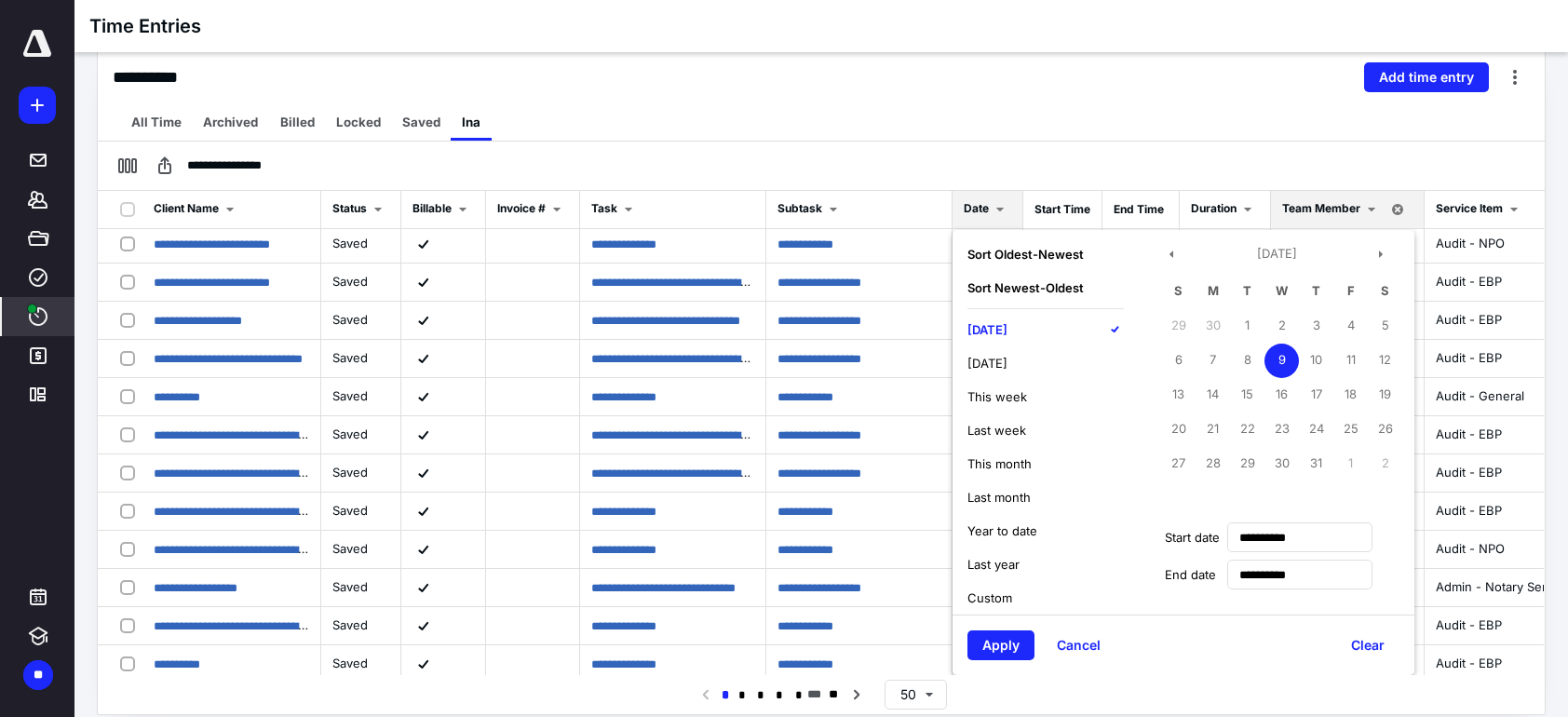 type on "**********" 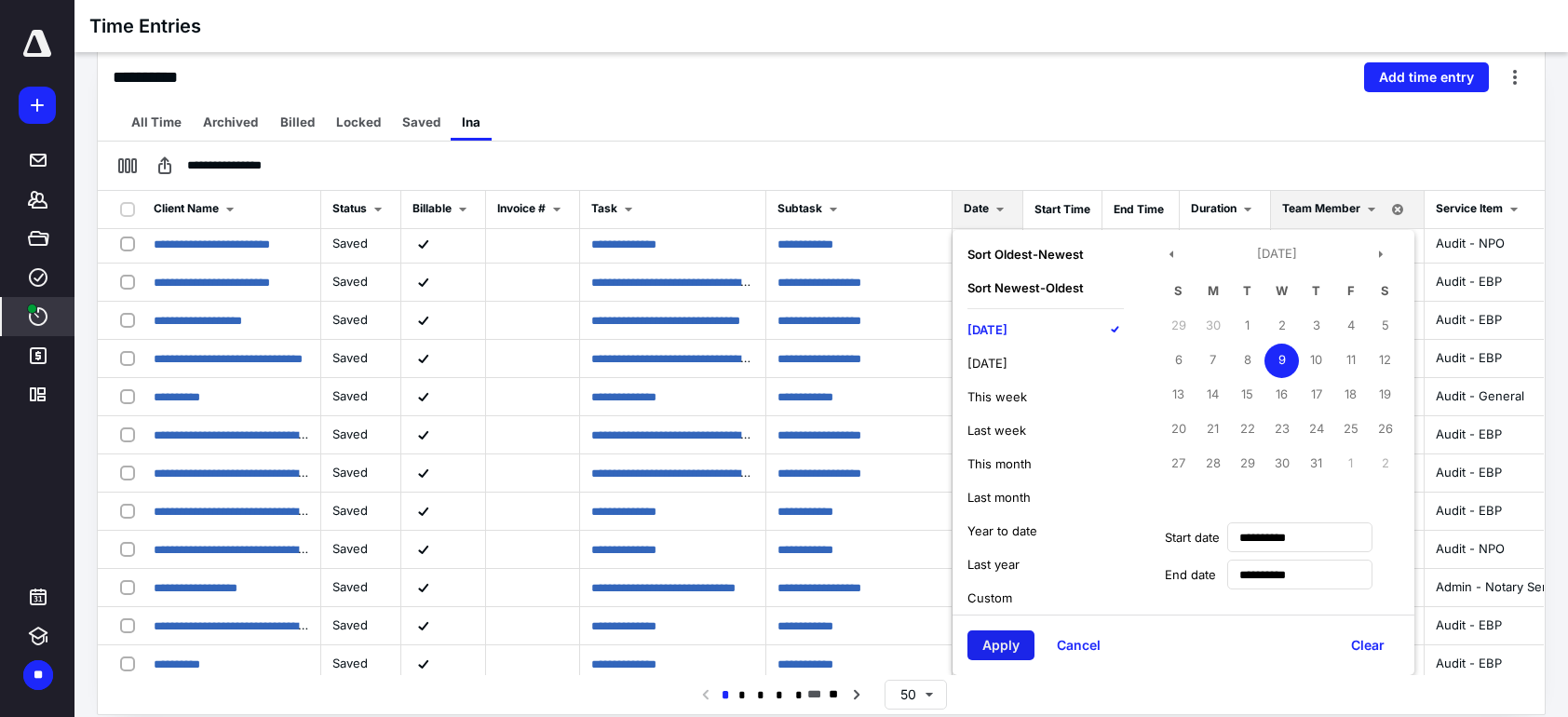 click on "Apply" at bounding box center [1001, 645] 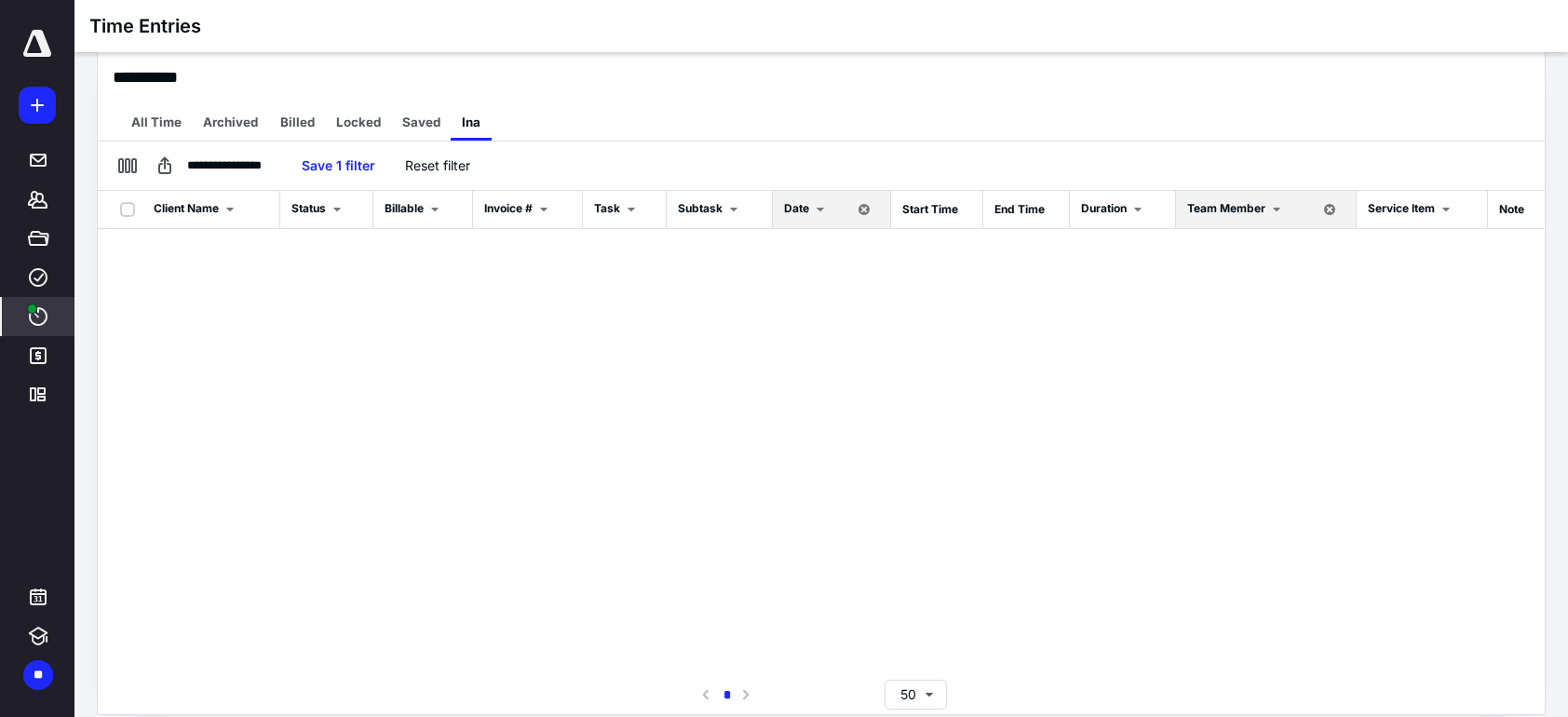 scroll, scrollTop: 0, scrollLeft: 0, axis: both 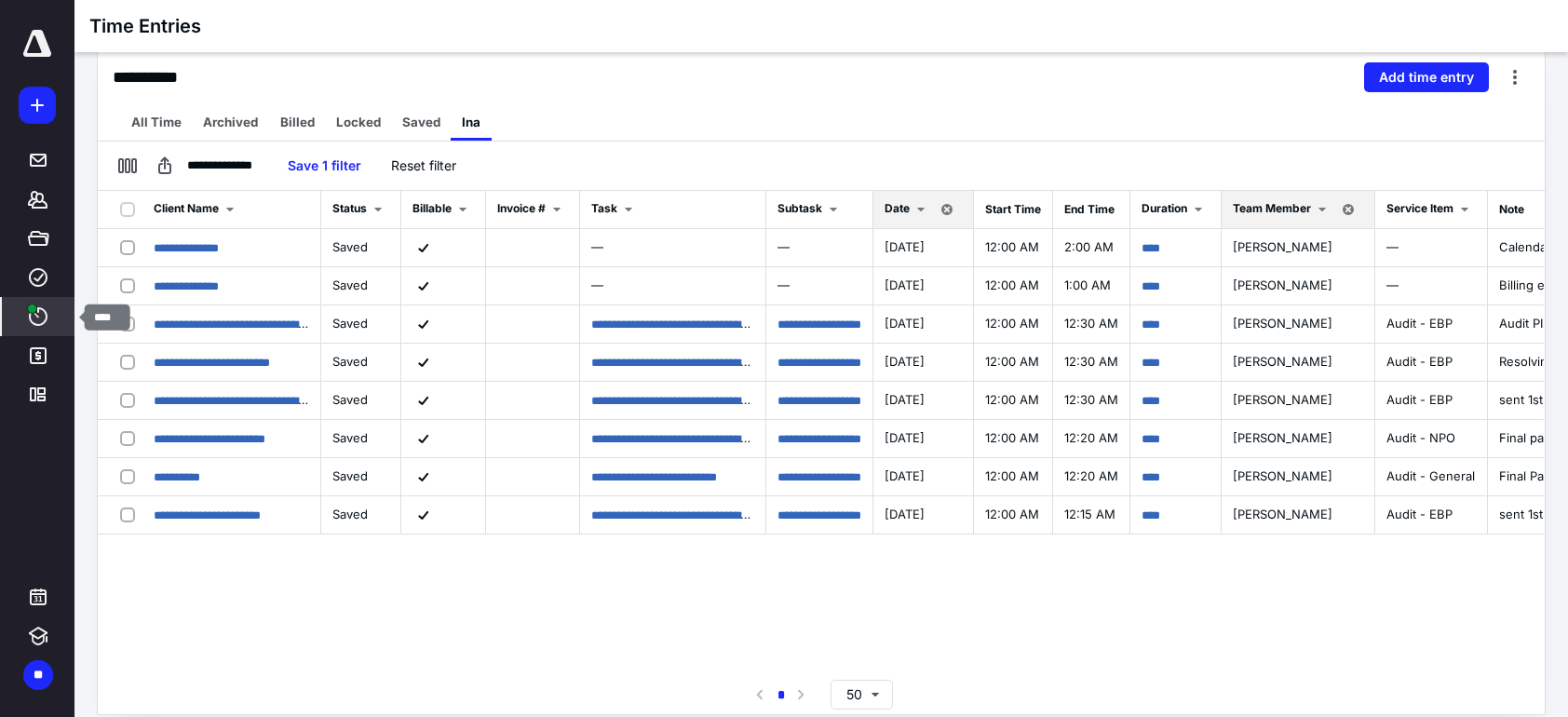 click 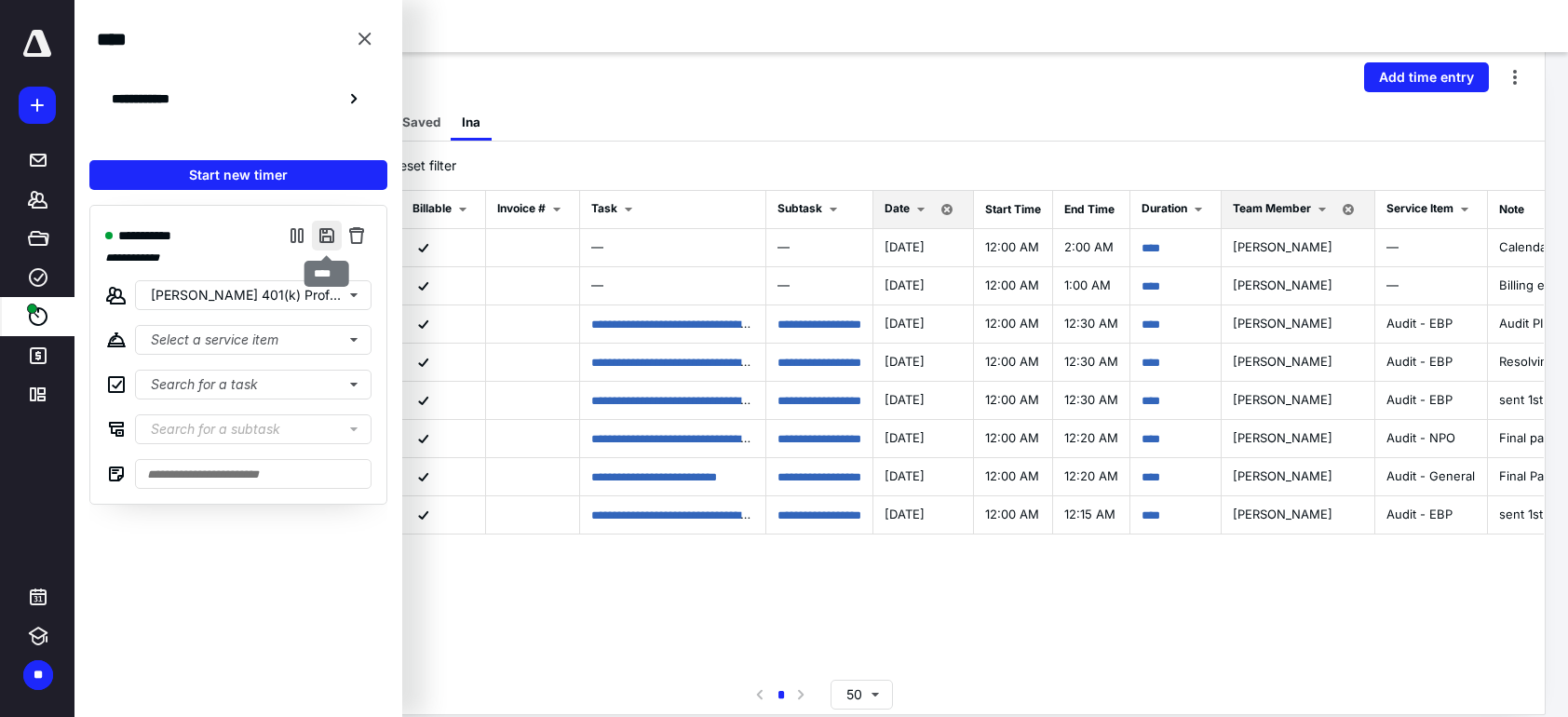 click at bounding box center (327, 236) 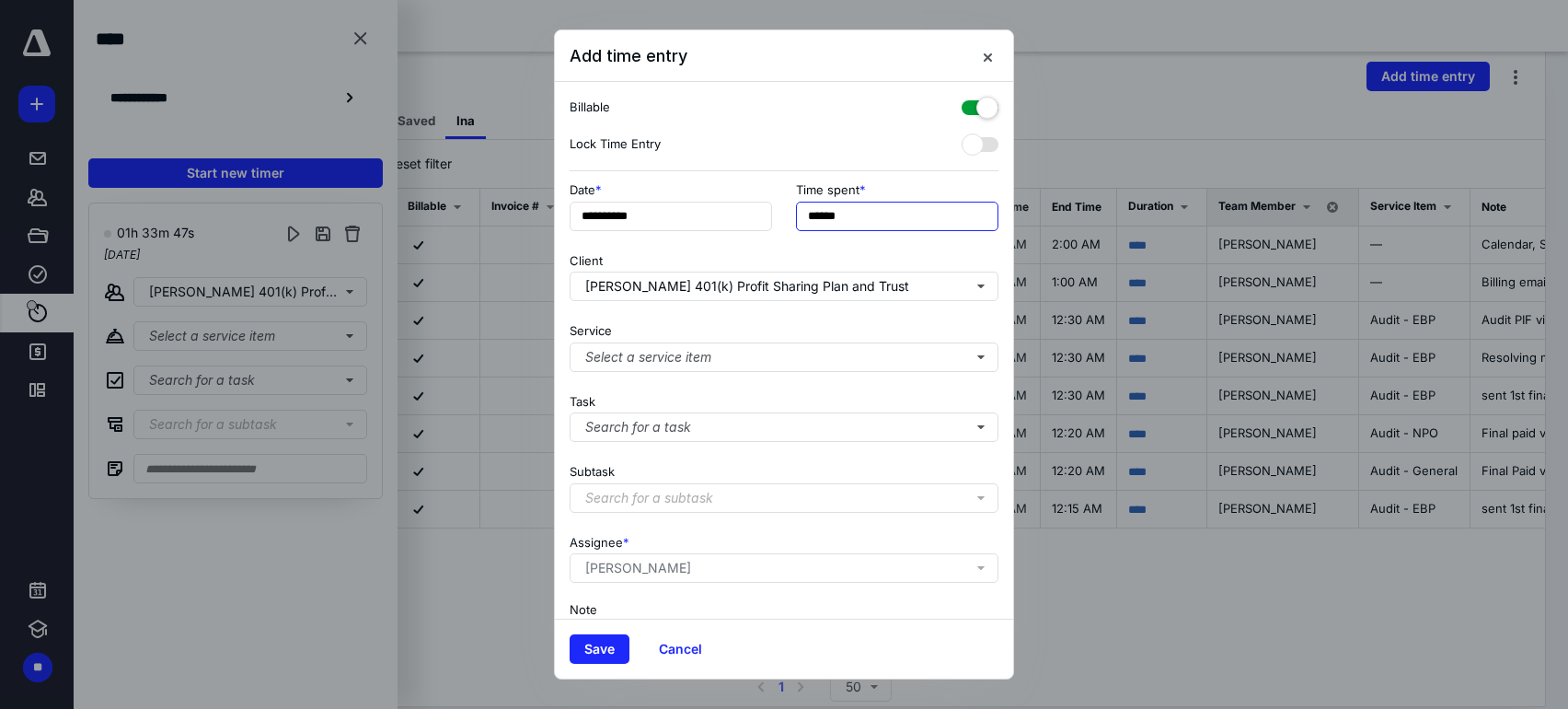 click on "******" at bounding box center [897, 216] 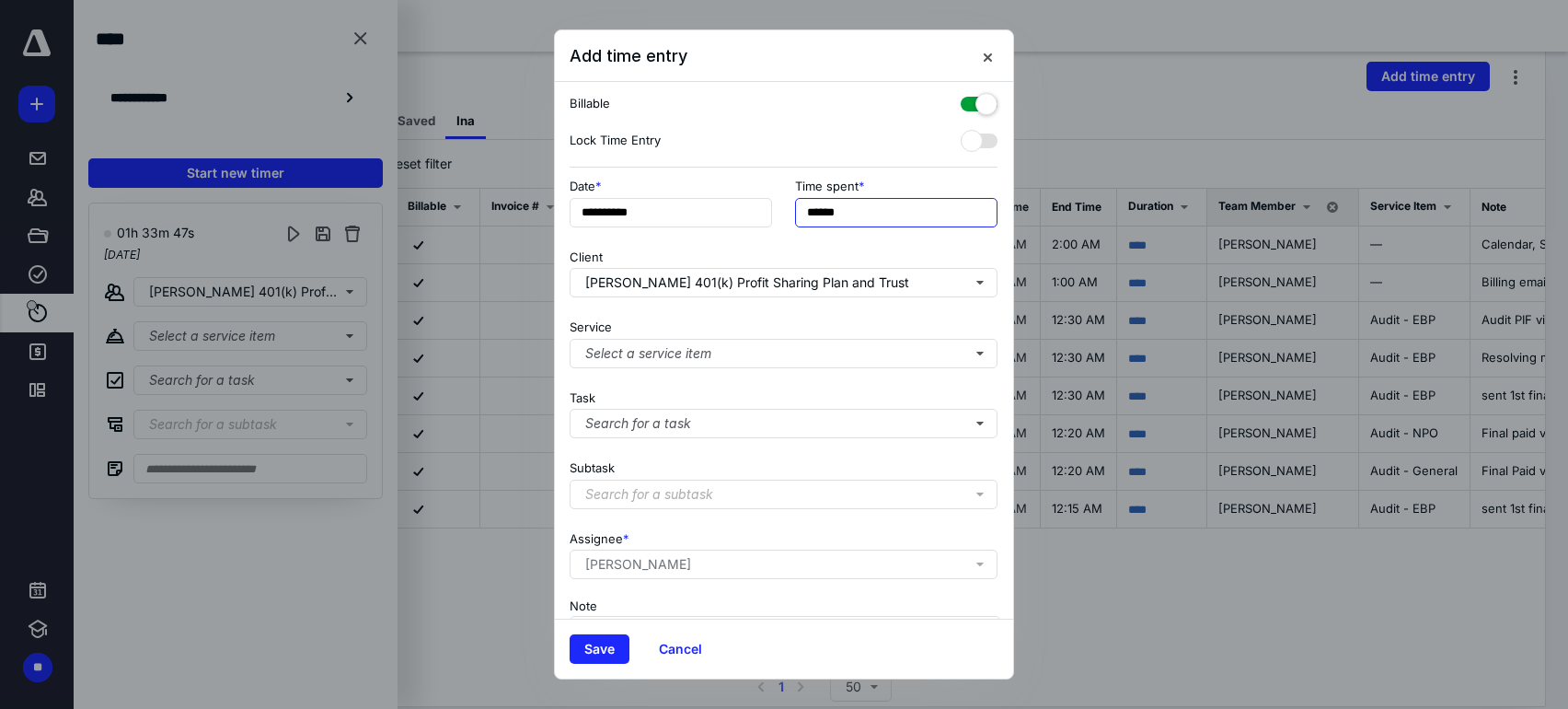 scroll, scrollTop: 0, scrollLeft: 0, axis: both 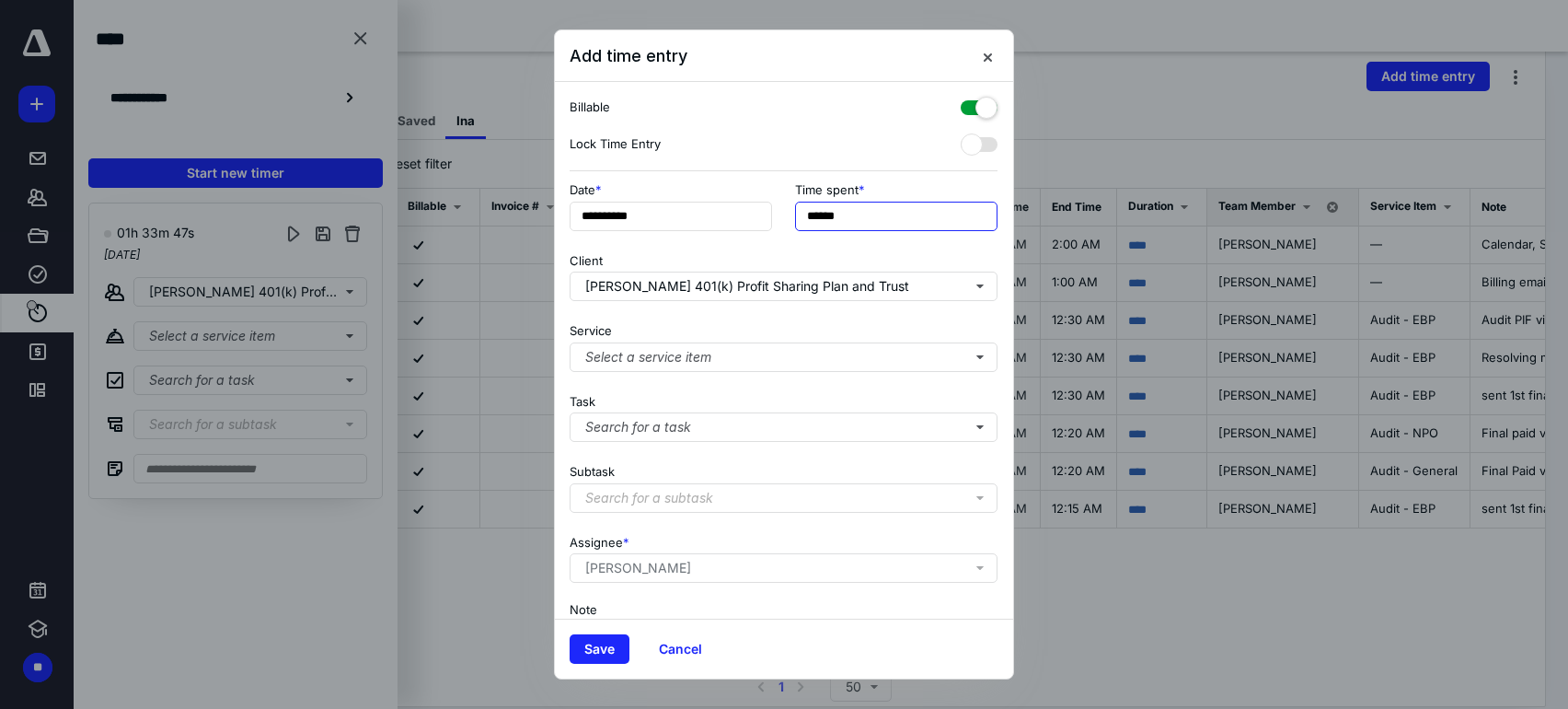 click on "******" at bounding box center [896, 216] 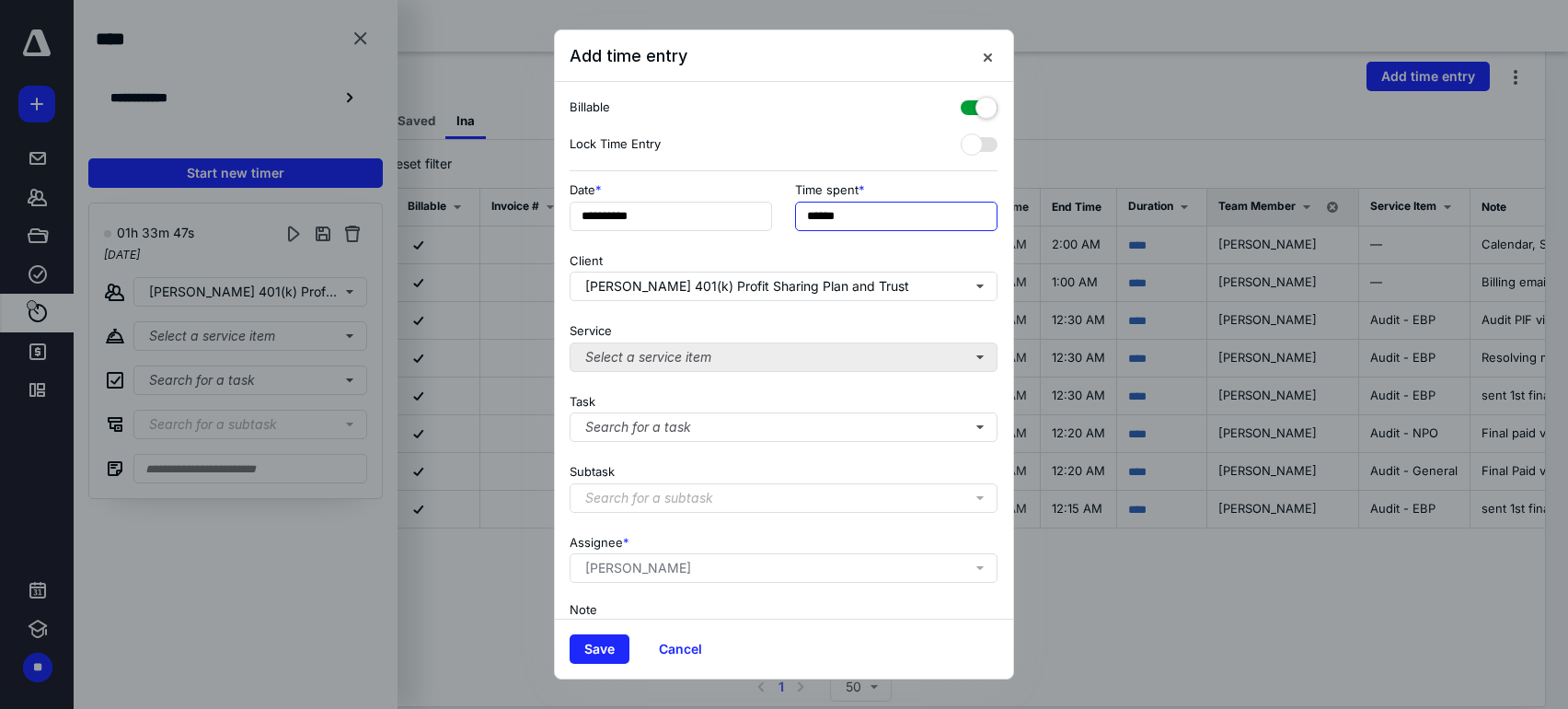 type on "******" 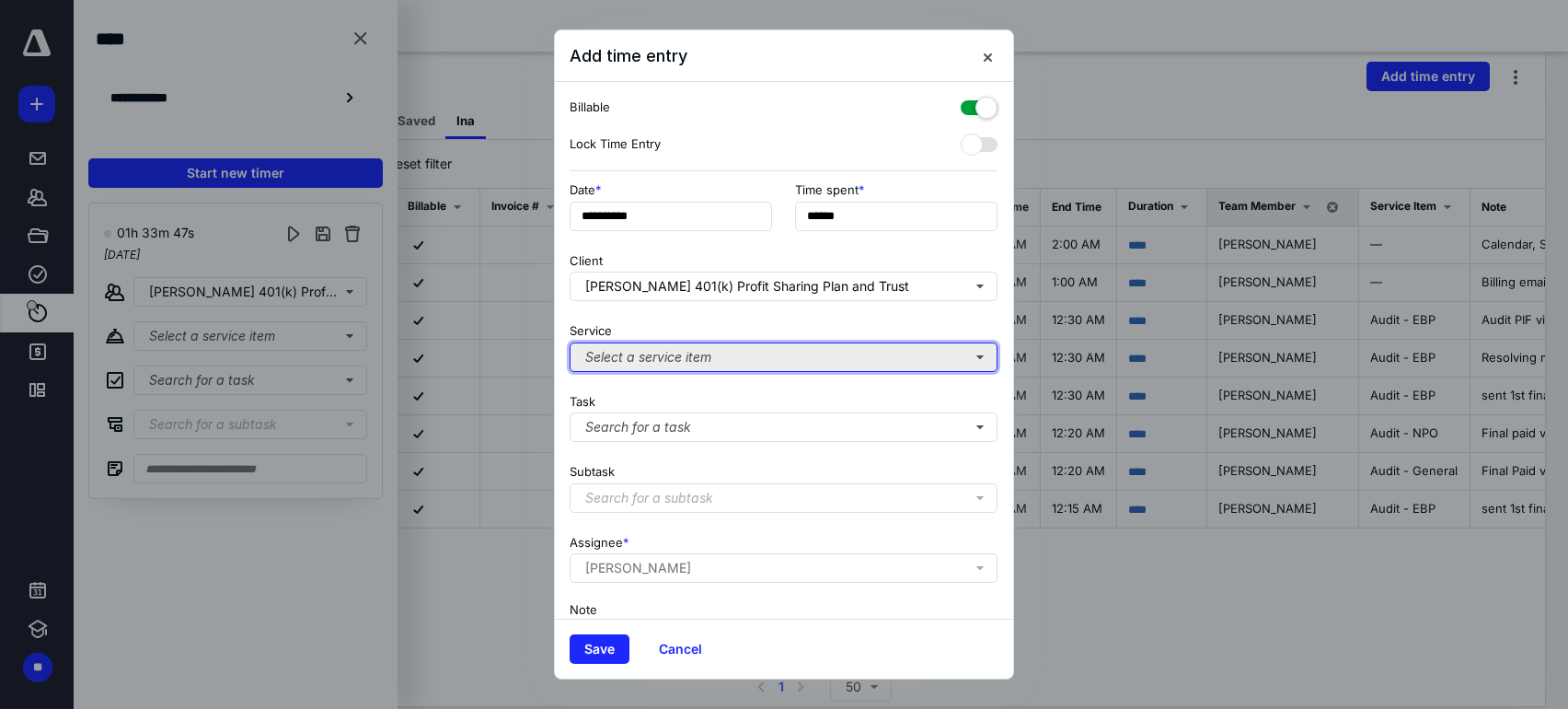 click on "Select a service item" at bounding box center [783, 357] 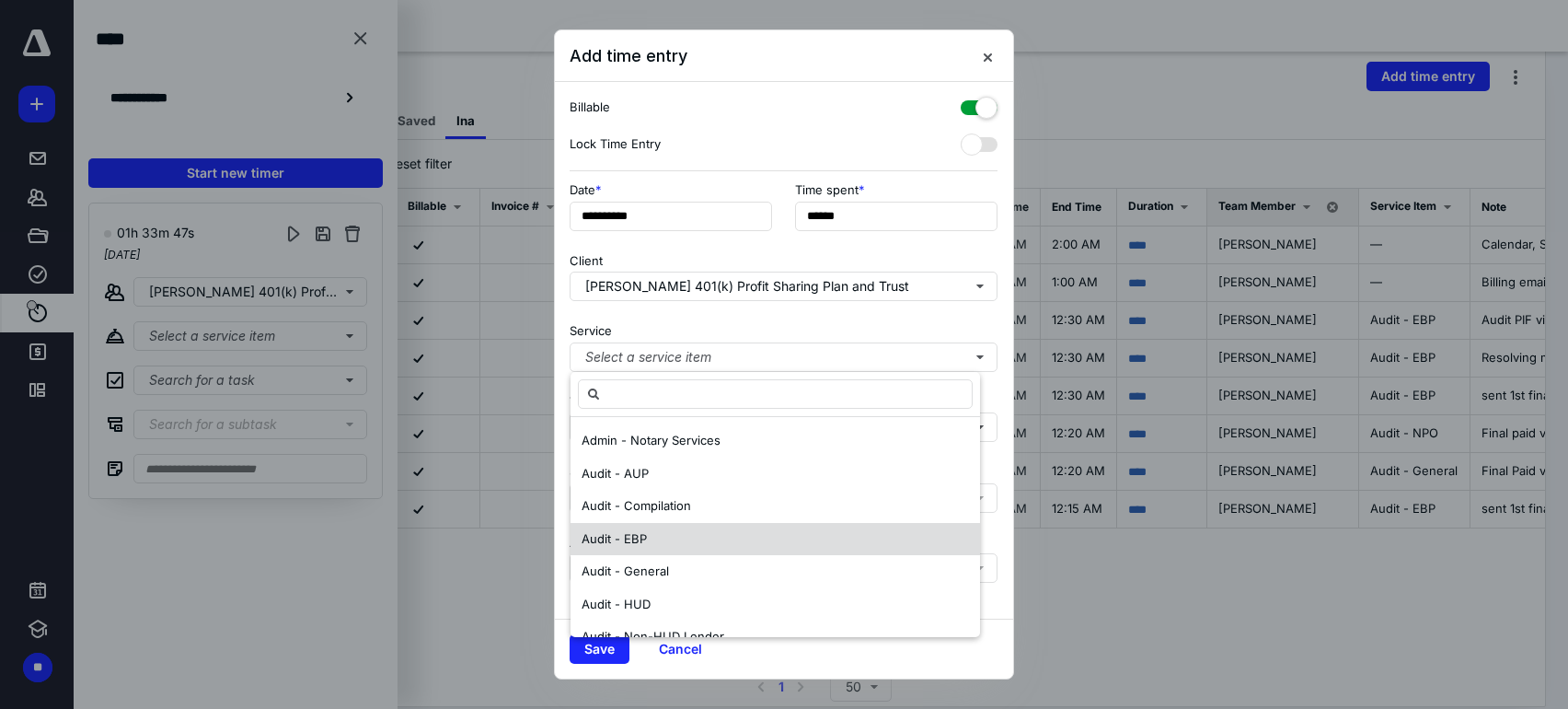 click on "Audit - EBP" at bounding box center (775, 540) 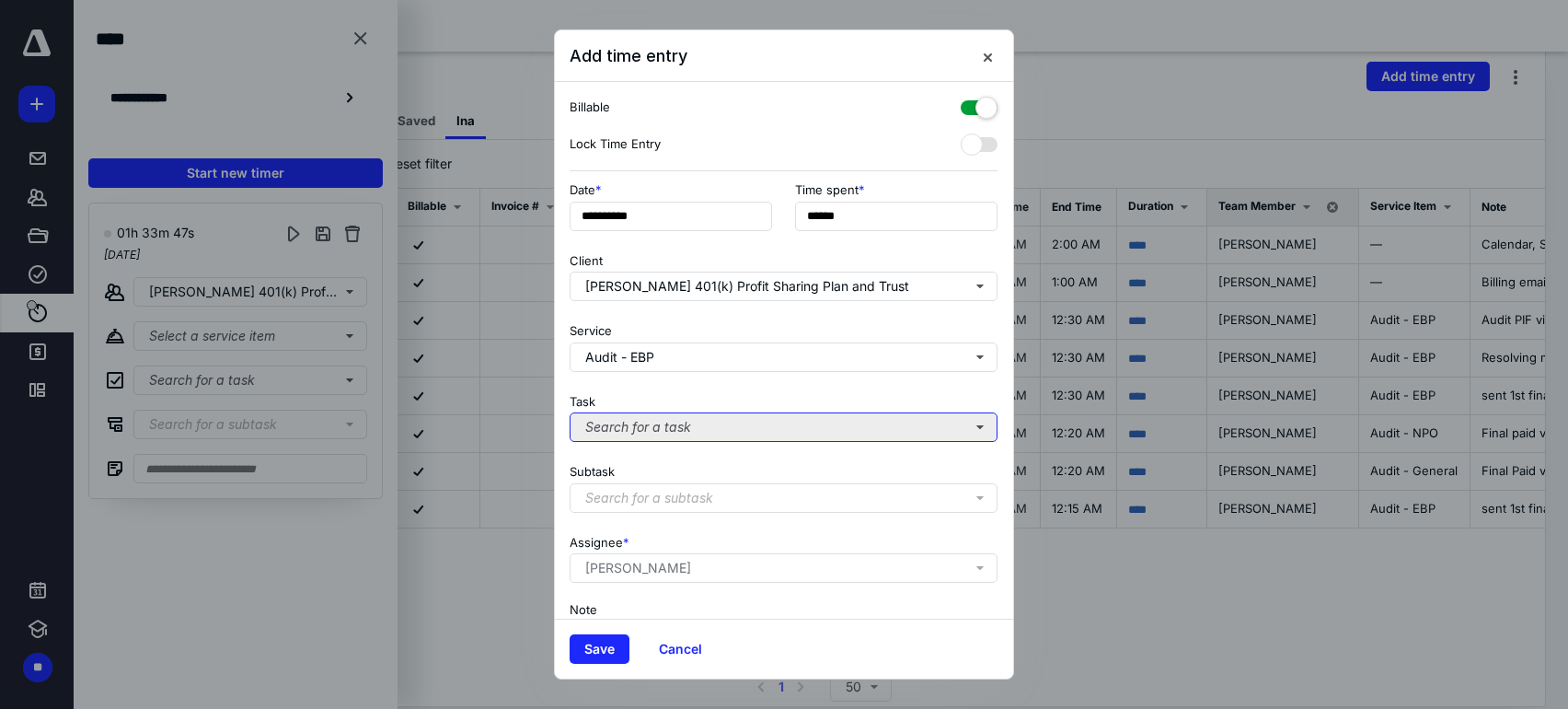 click on "Search for a task" at bounding box center [783, 427] 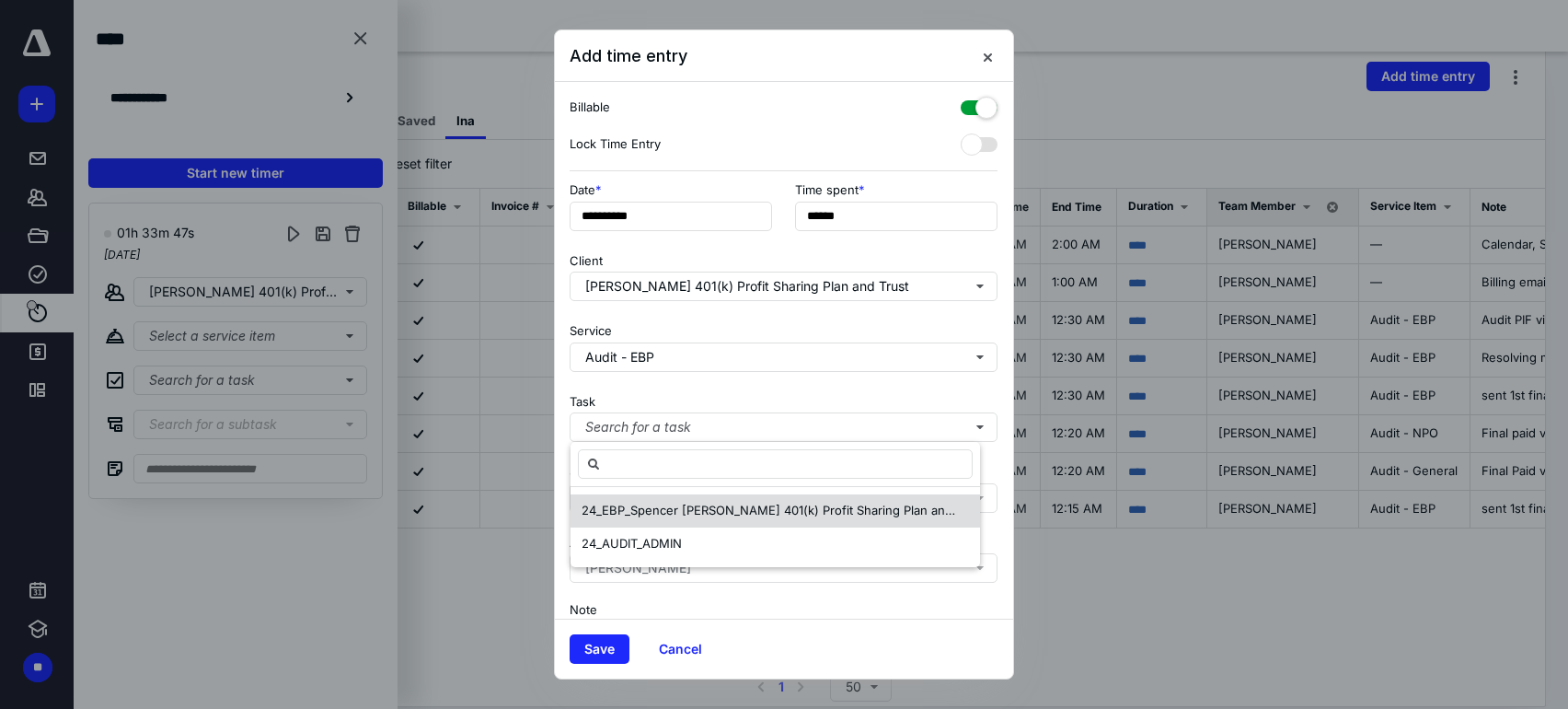 click on "24_EBP_Spencer Ogden 401(k) Profit Sharing Plan and Trust_Audit" at bounding box center (775, 511) 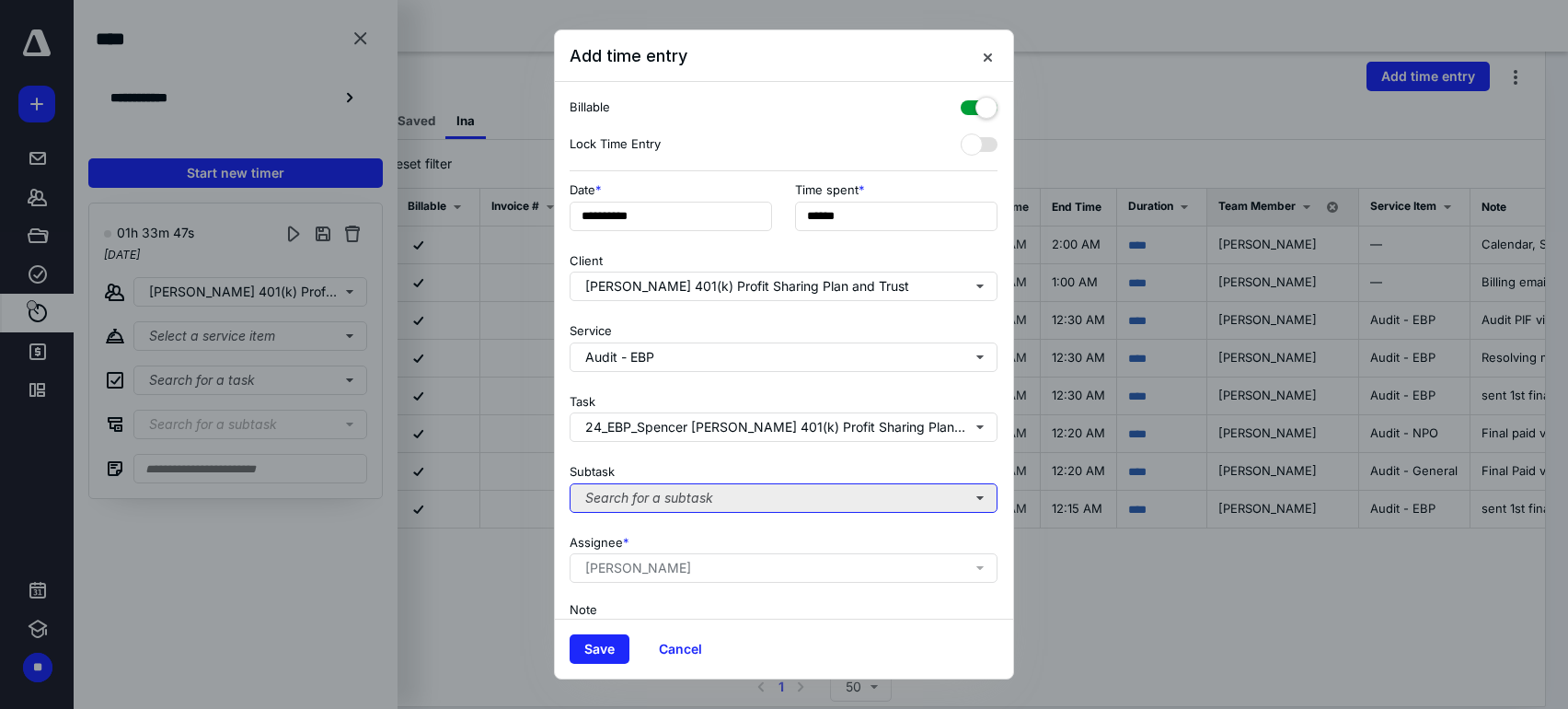 click on "Search for a subtask" at bounding box center [783, 498] 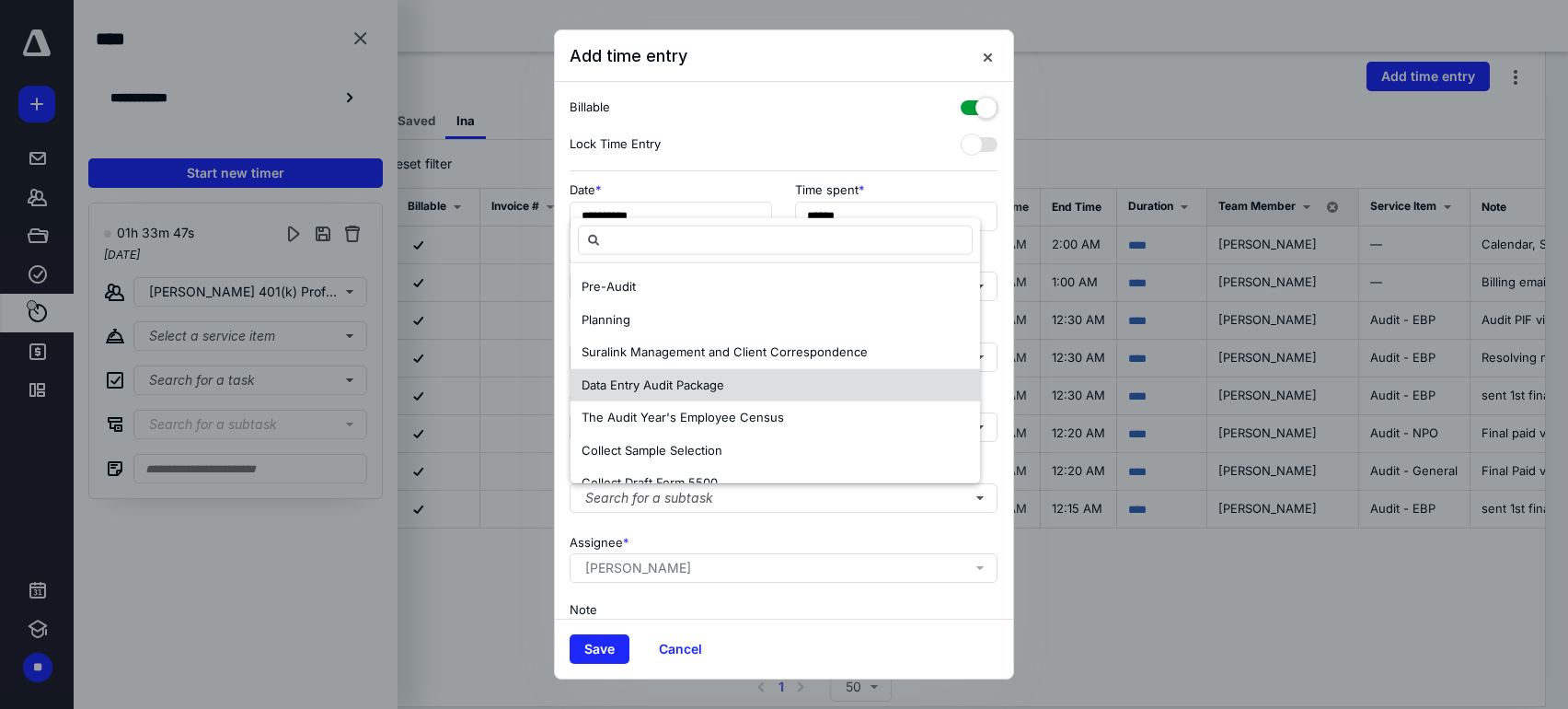 click on "Data Entry Audit Package" at bounding box center (775, 385) 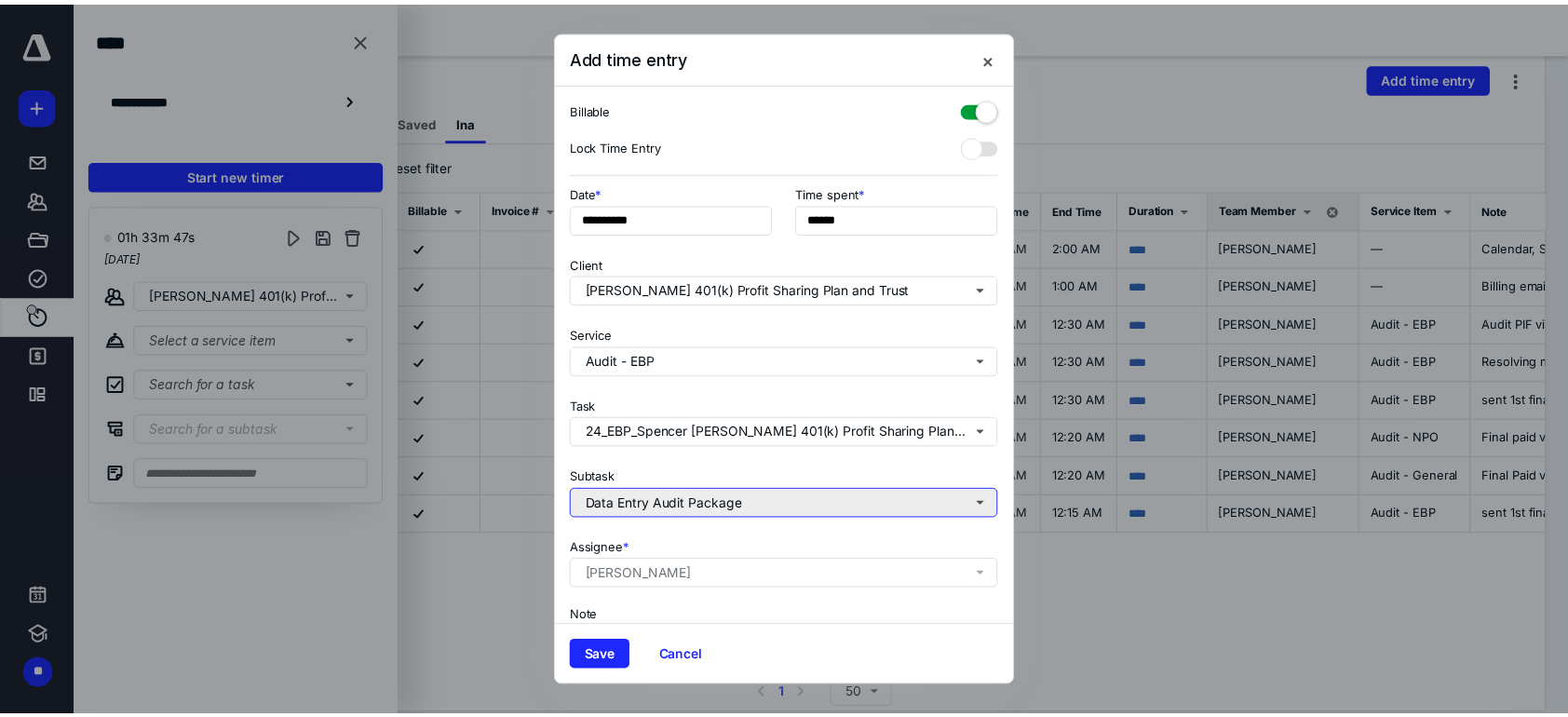 scroll, scrollTop: 128, scrollLeft: 0, axis: vertical 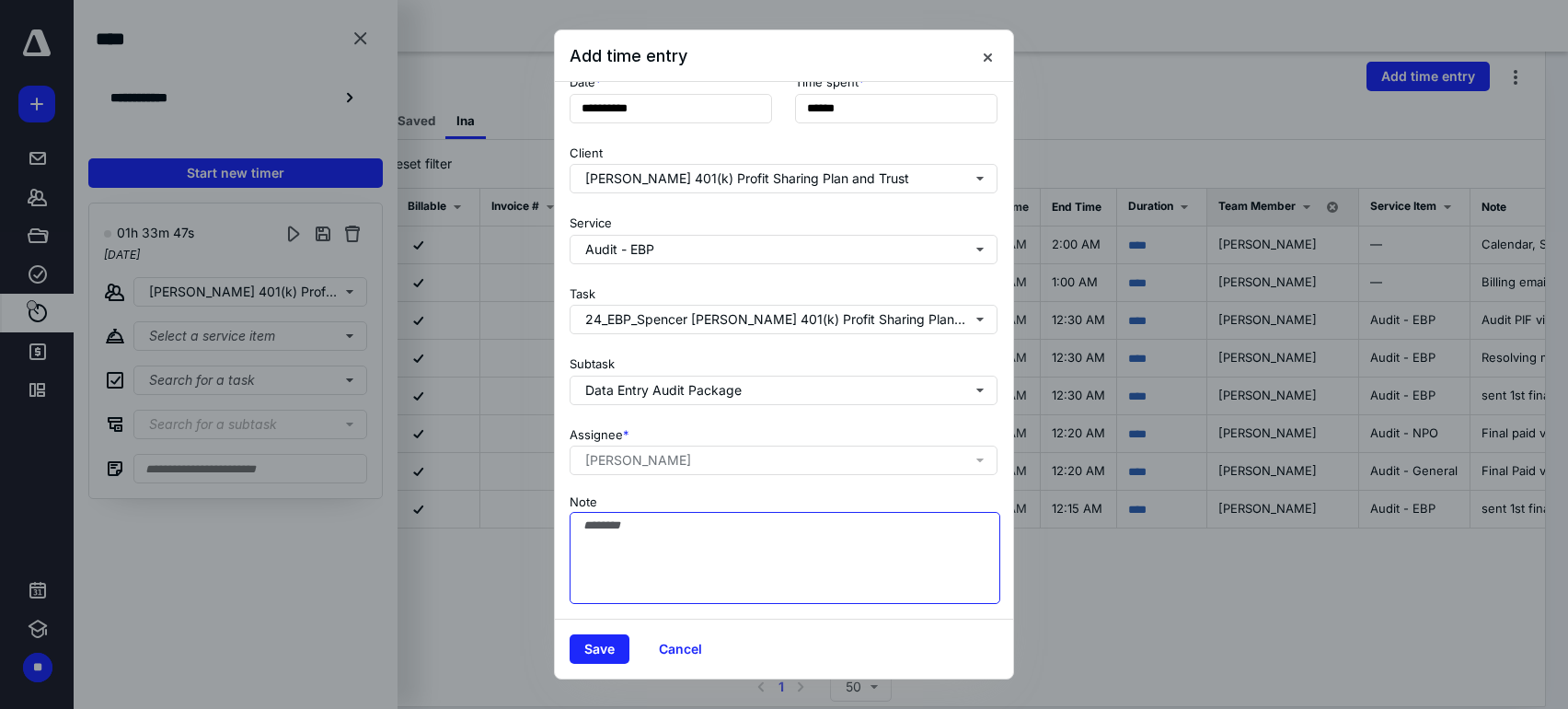click on "Note" at bounding box center [785, 558] 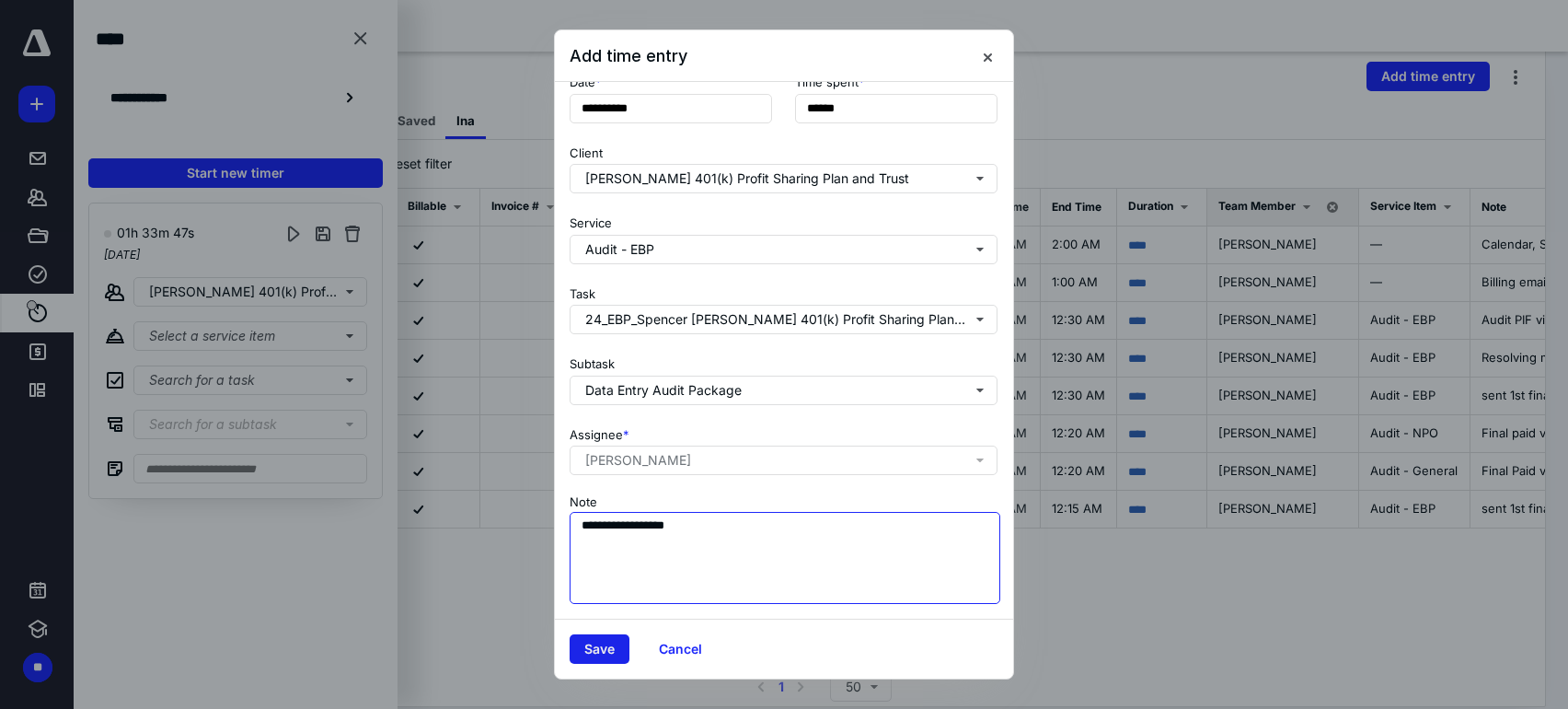 type on "**********" 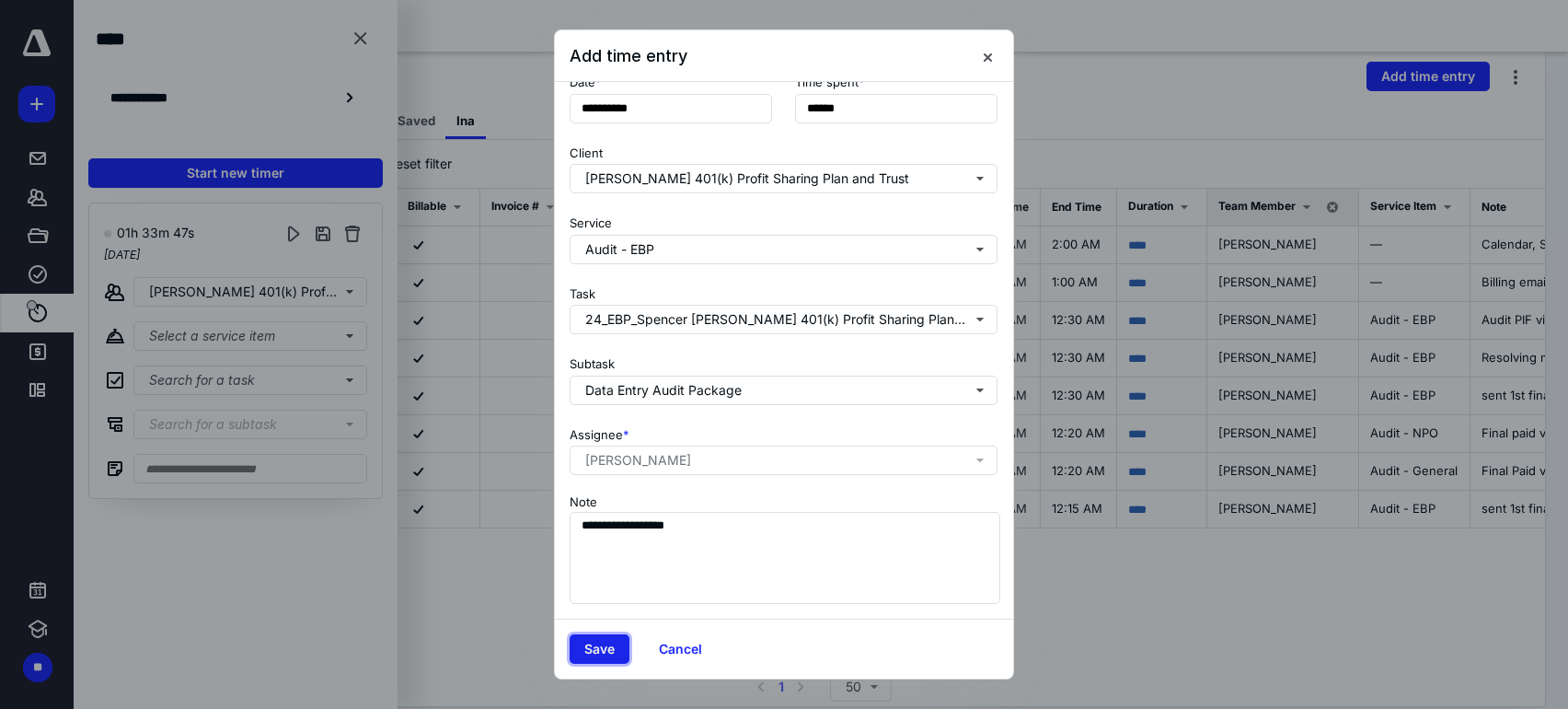 click on "Save" at bounding box center (599, 649) 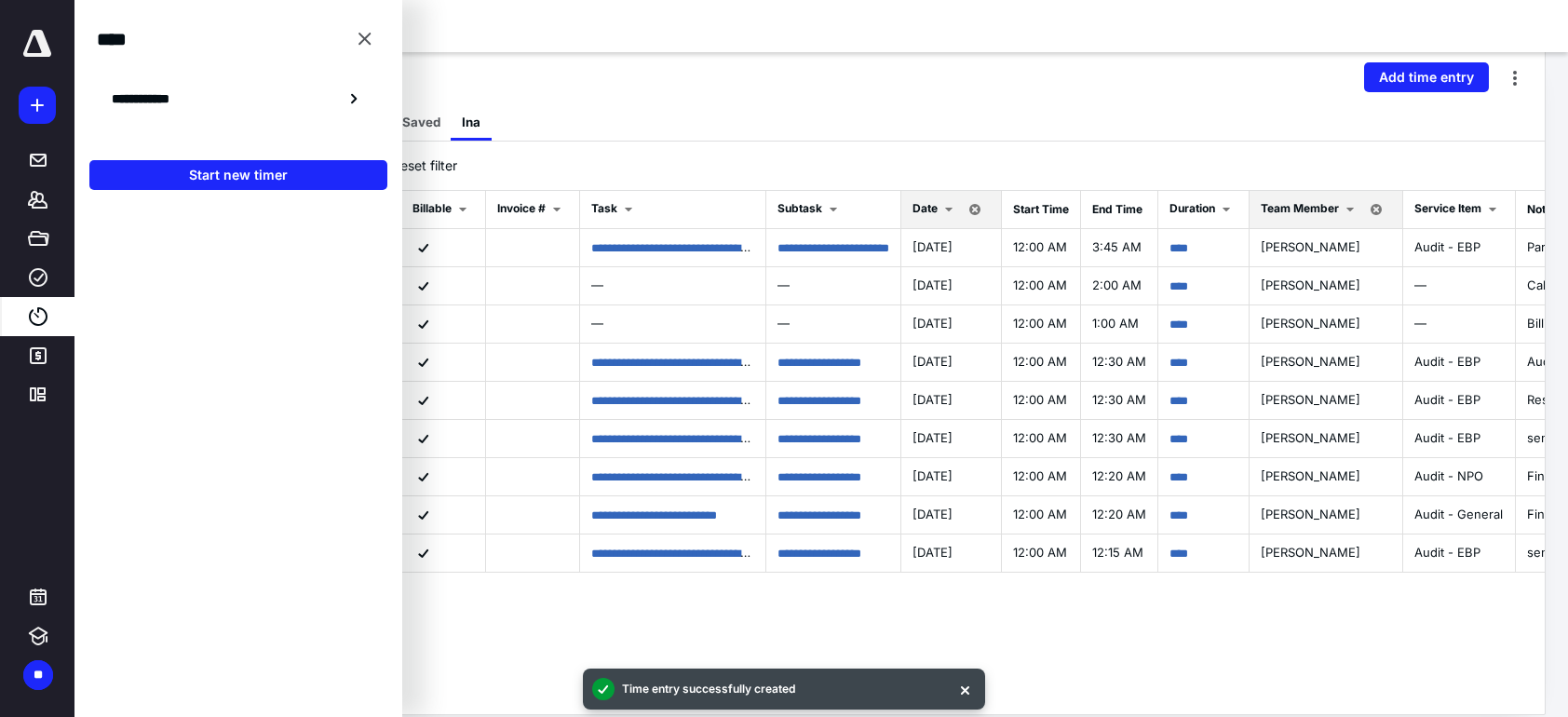 click at bounding box center (365, 39) 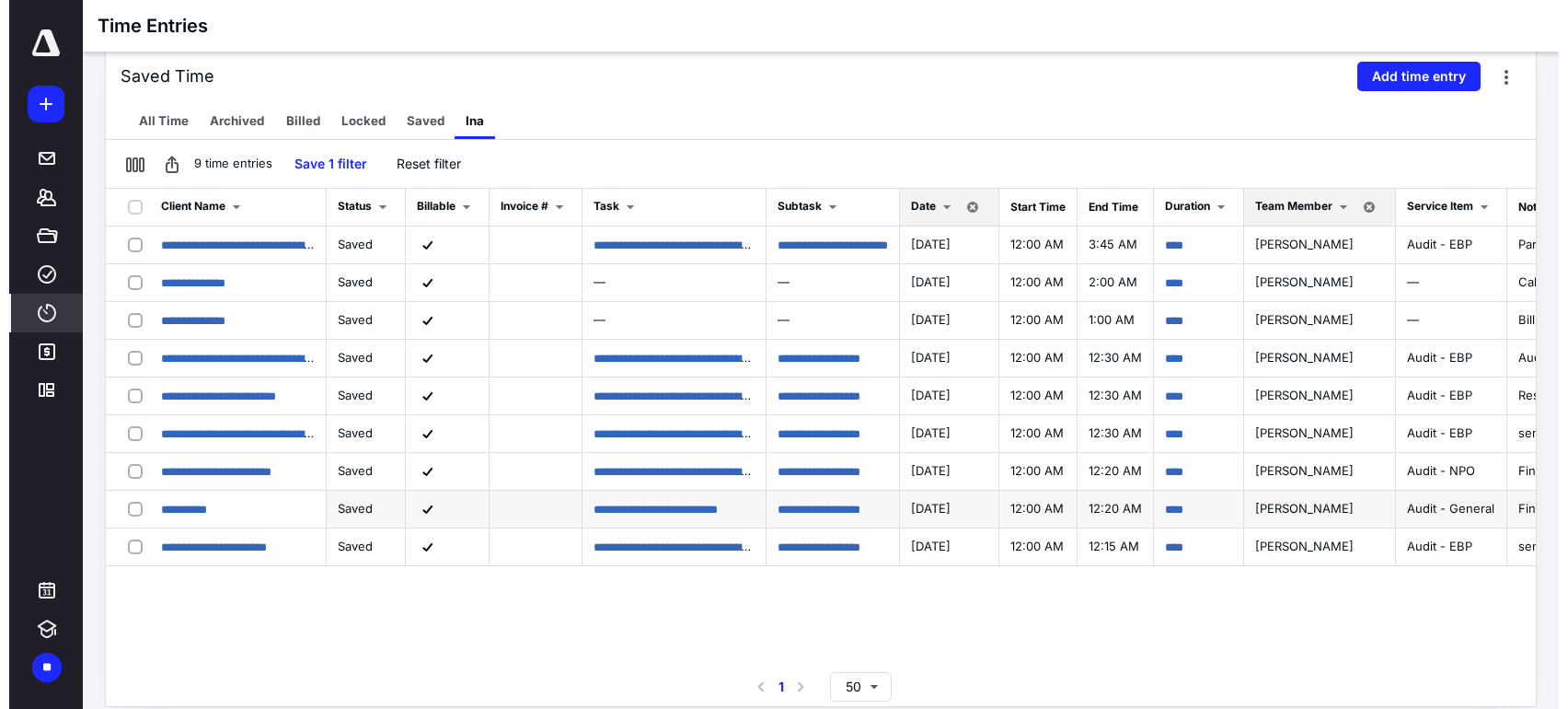 scroll, scrollTop: 0, scrollLeft: 0, axis: both 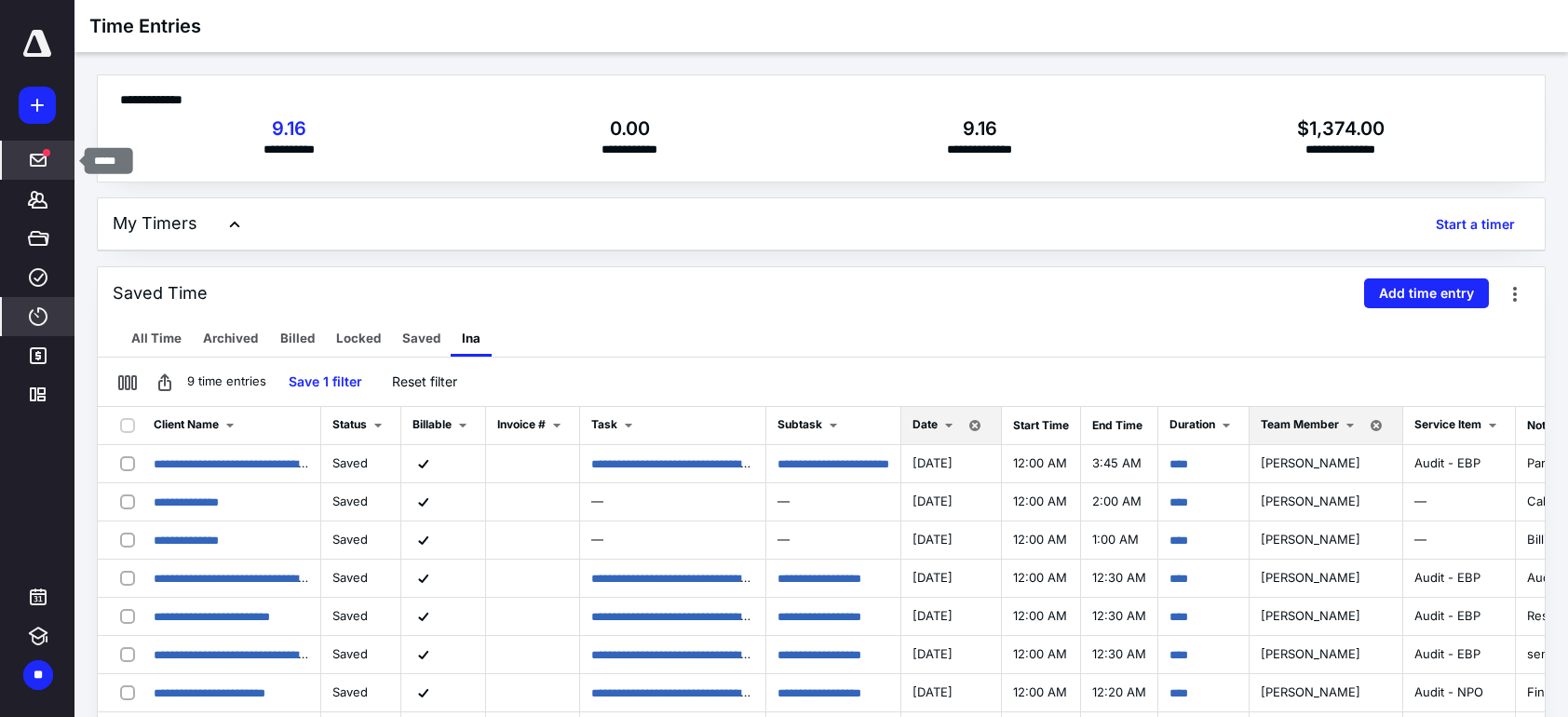 click on "*****" at bounding box center (38, 160) 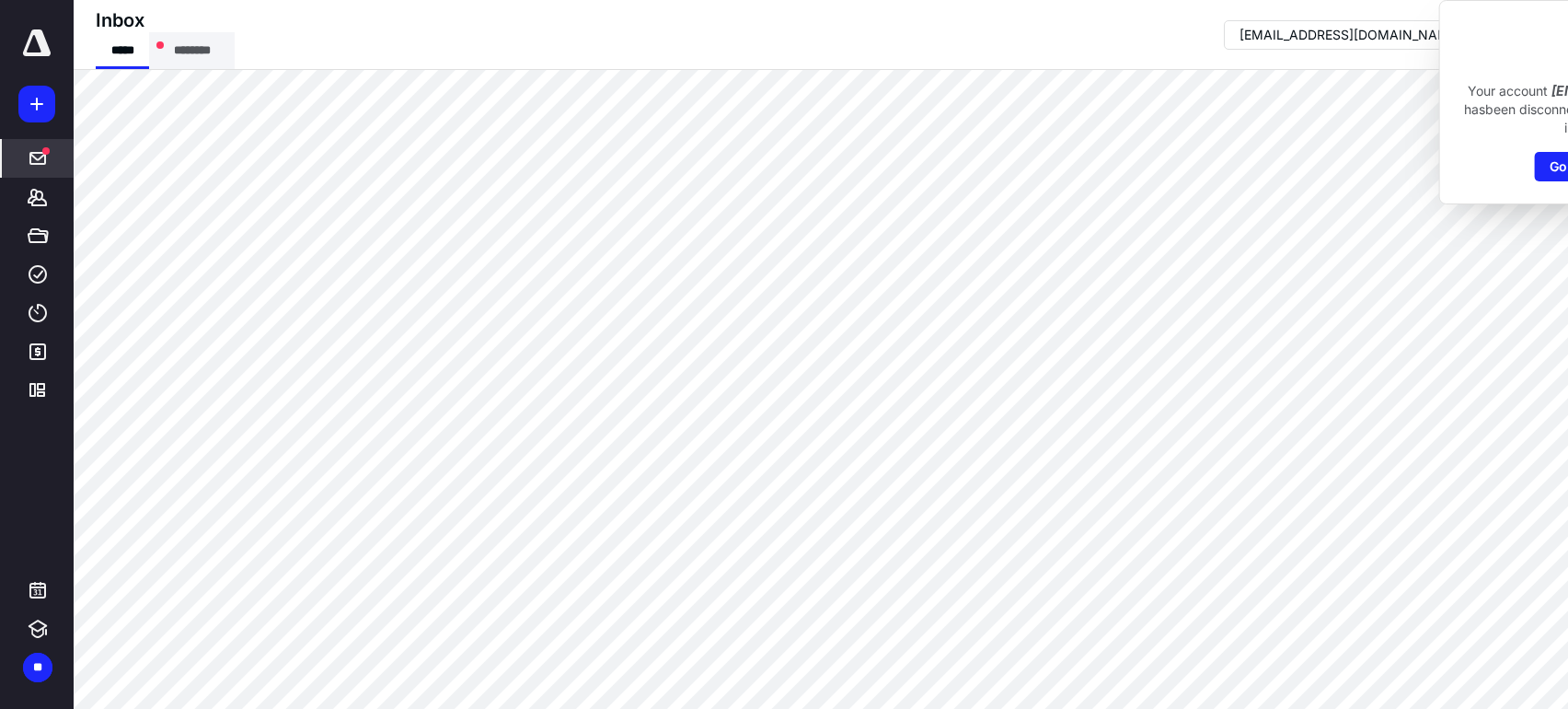 click on "********" at bounding box center (191, 51) 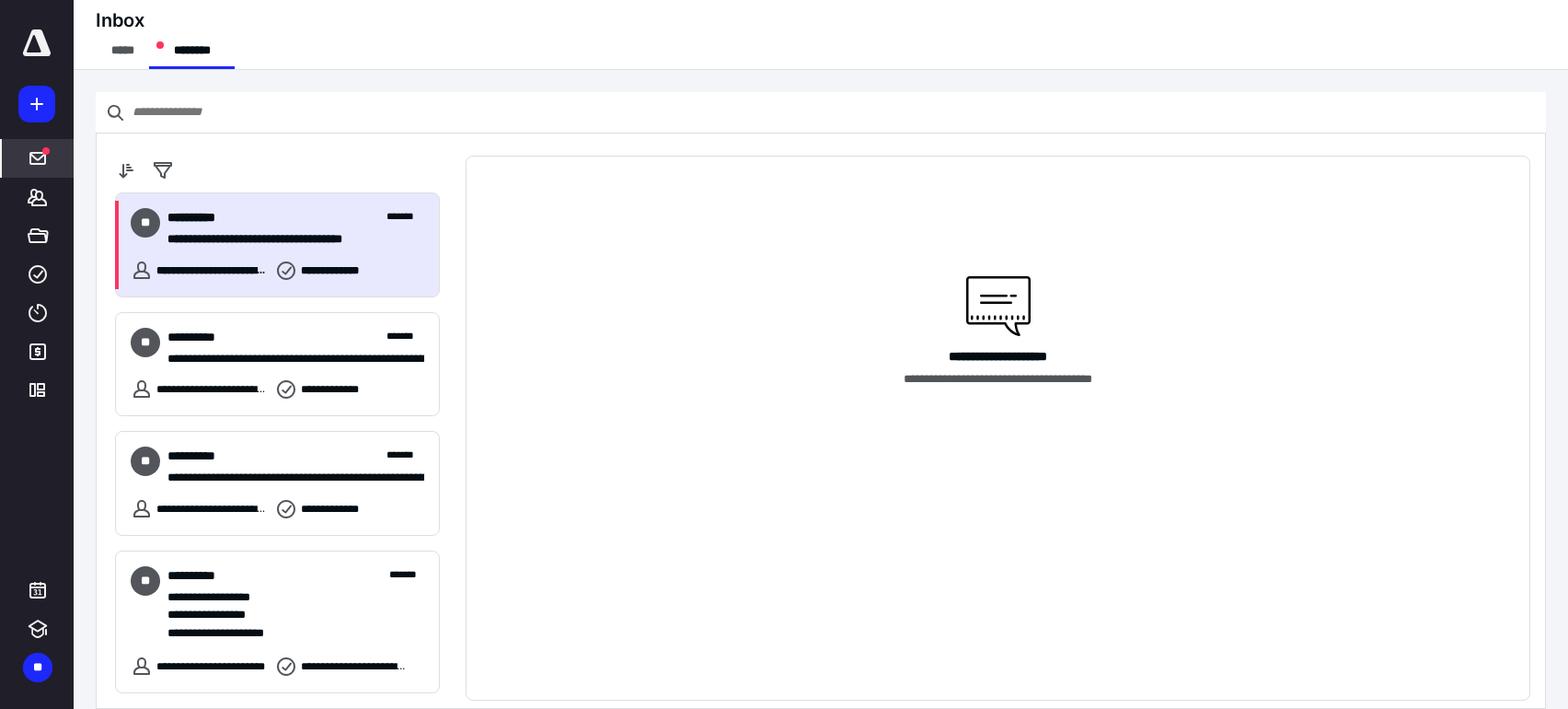 click on "**********" at bounding box center [201, 217] 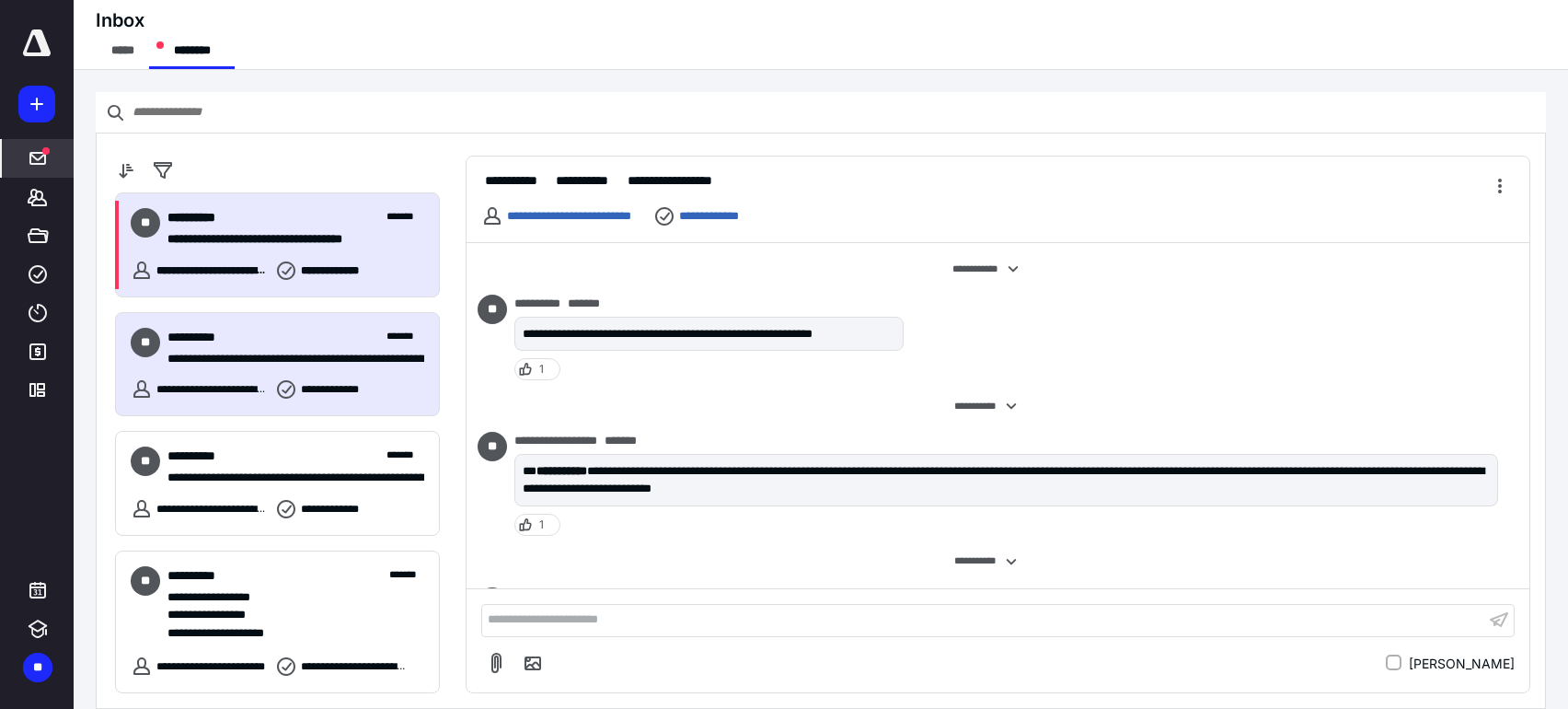 scroll, scrollTop: 170, scrollLeft: 0, axis: vertical 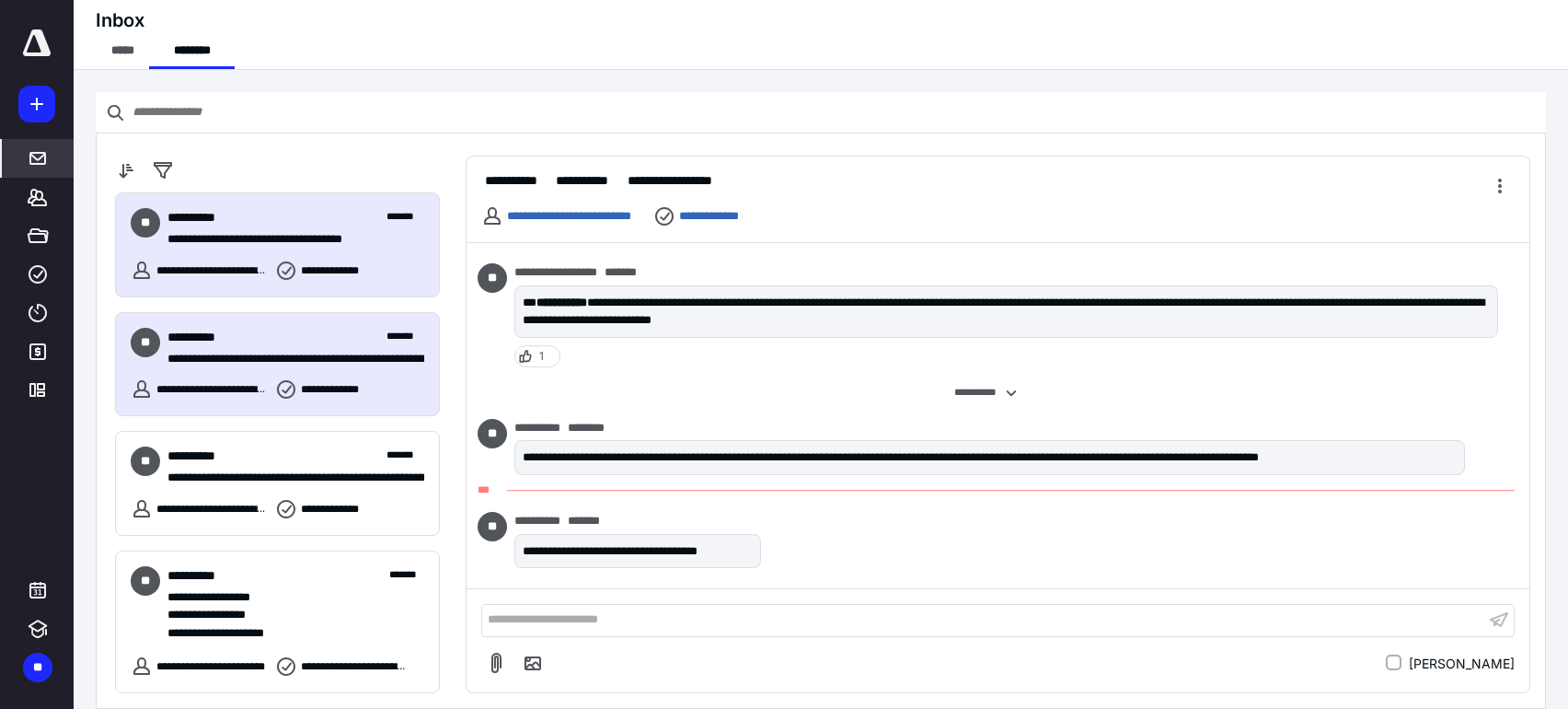 click on "**********" at bounding box center [286, 359] 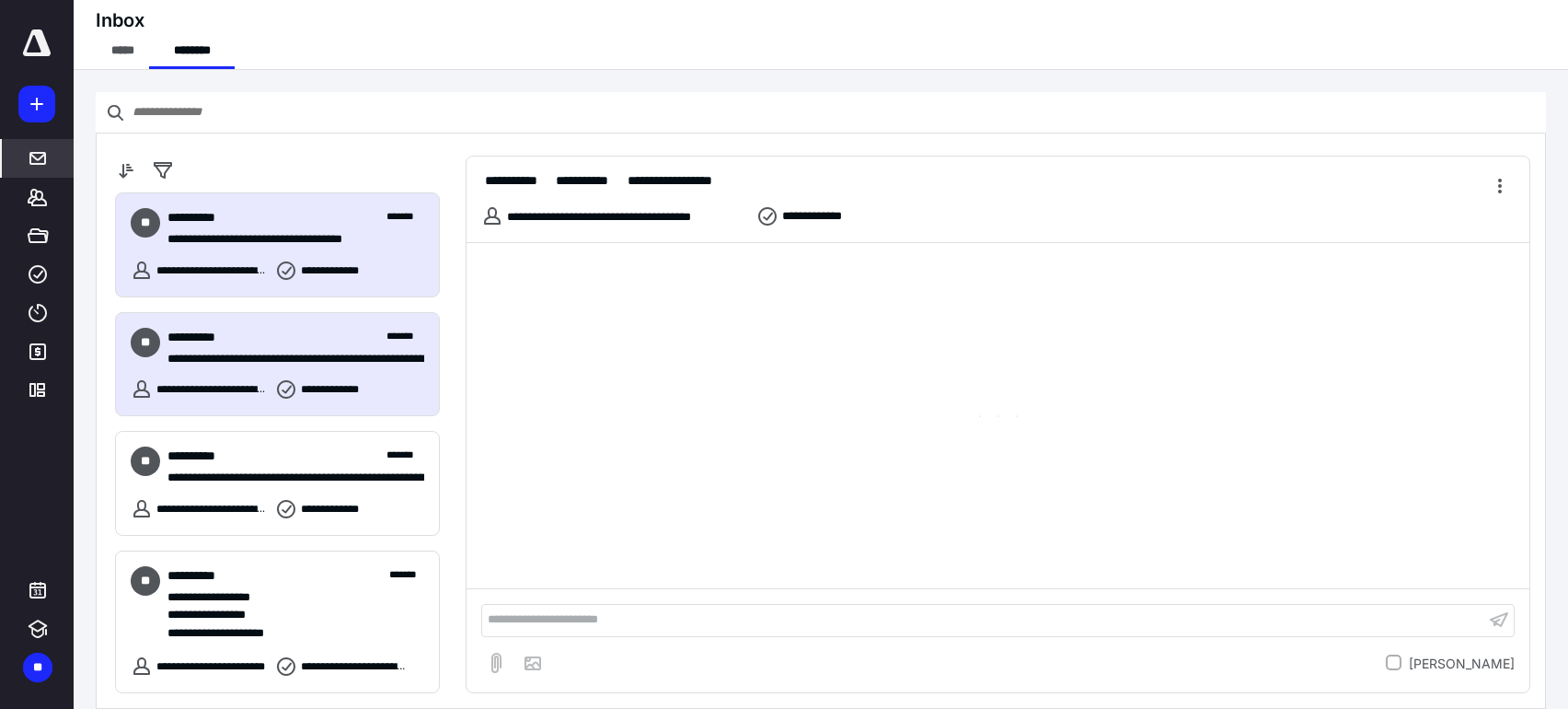 click on "**********" at bounding box center (295, 217) 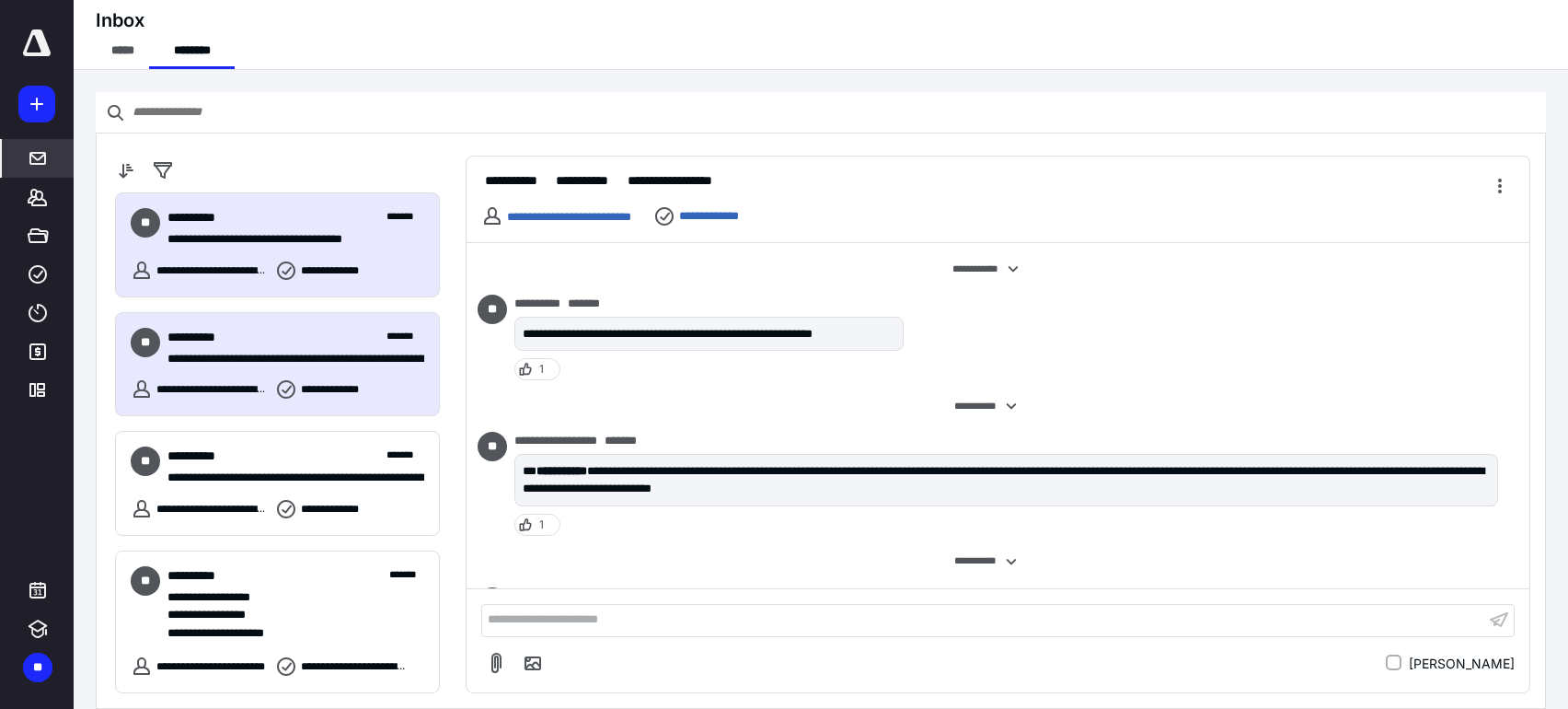 scroll, scrollTop: 156, scrollLeft: 0, axis: vertical 